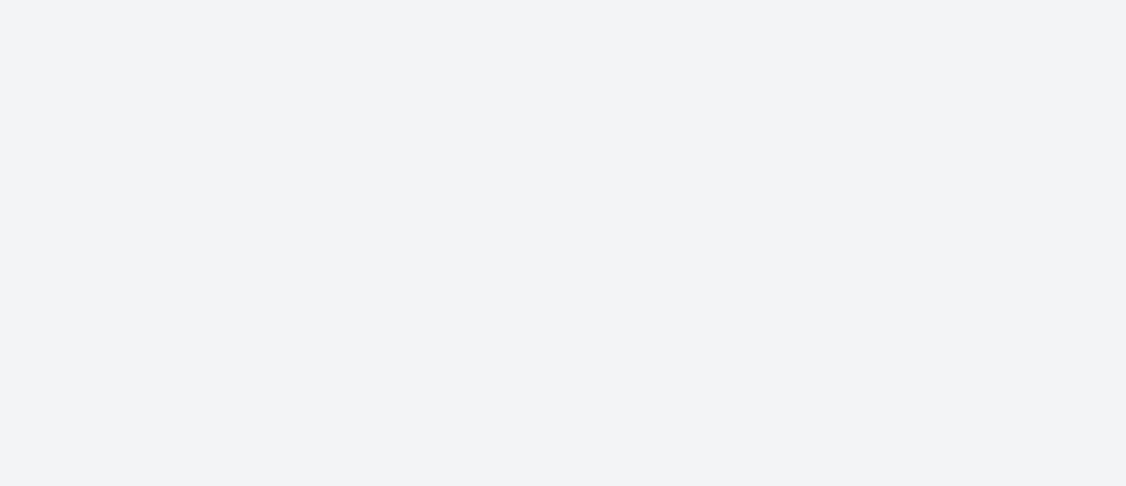 scroll, scrollTop: 0, scrollLeft: 0, axis: both 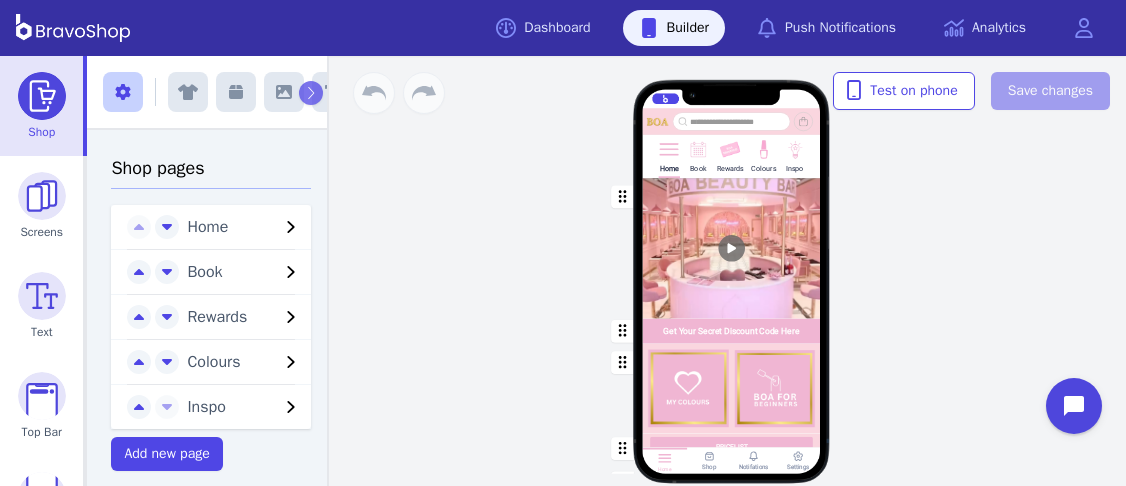 click at bounding box center (794, 162) 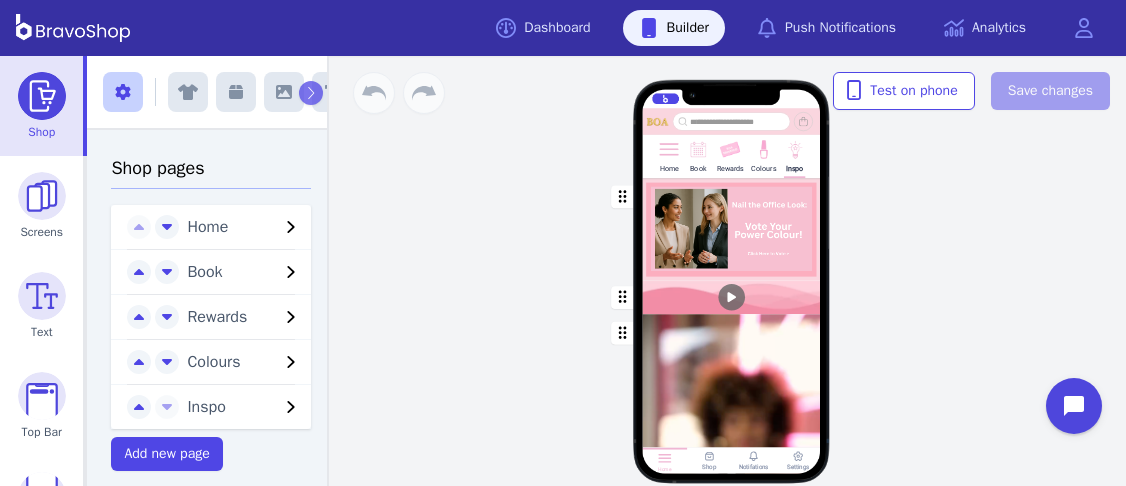 click at bounding box center (732, 229) 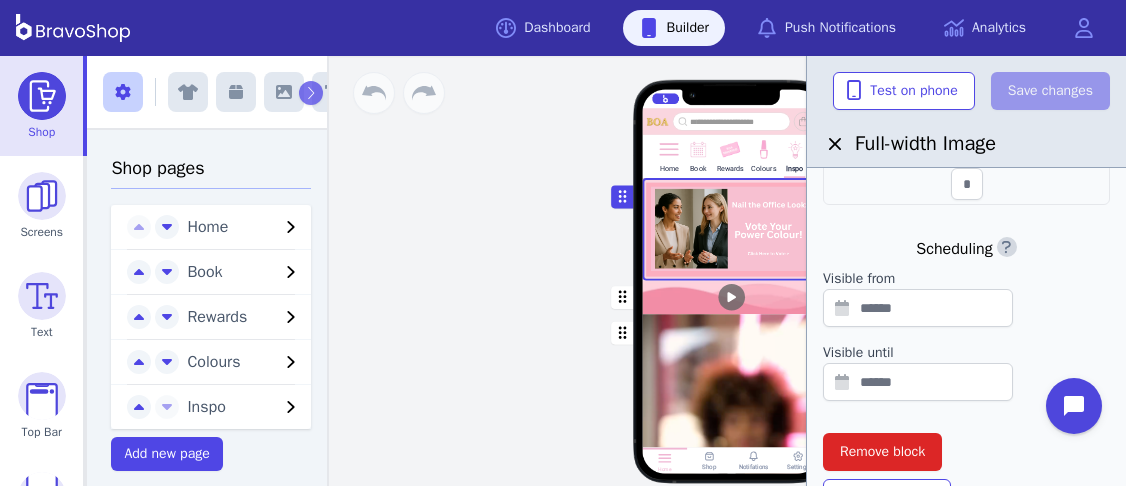 scroll, scrollTop: 653, scrollLeft: 0, axis: vertical 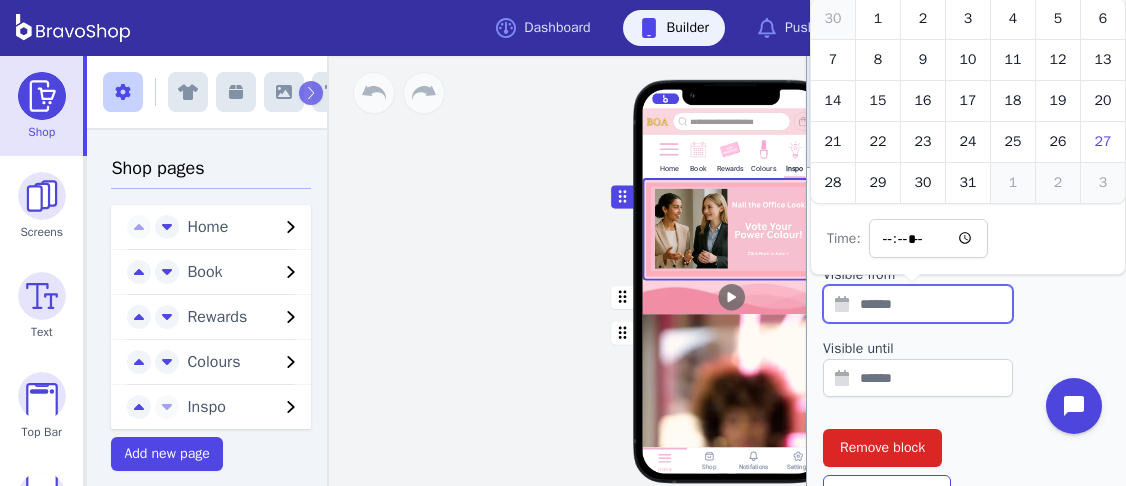 click at bounding box center (918, 304) 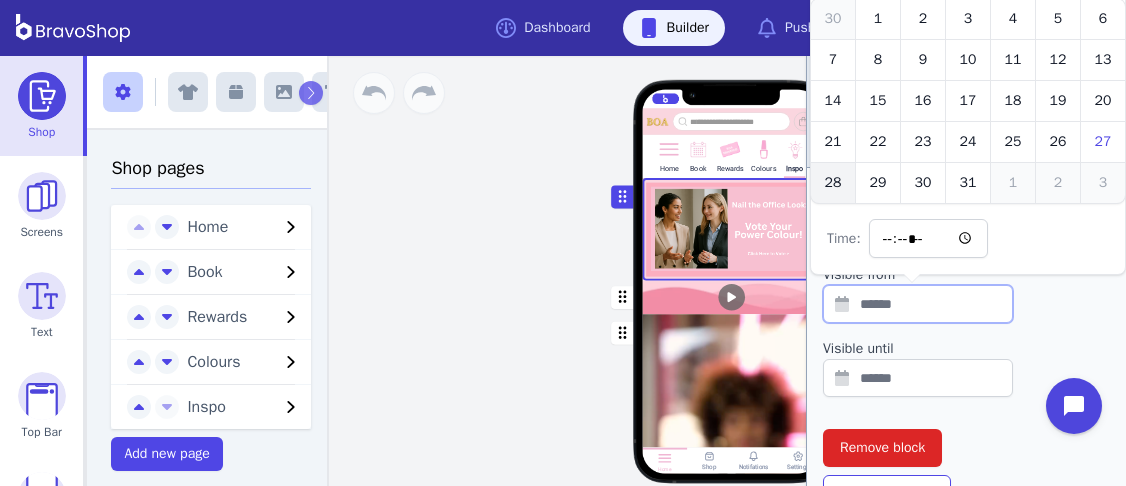 click on "28" at bounding box center [833, 183] 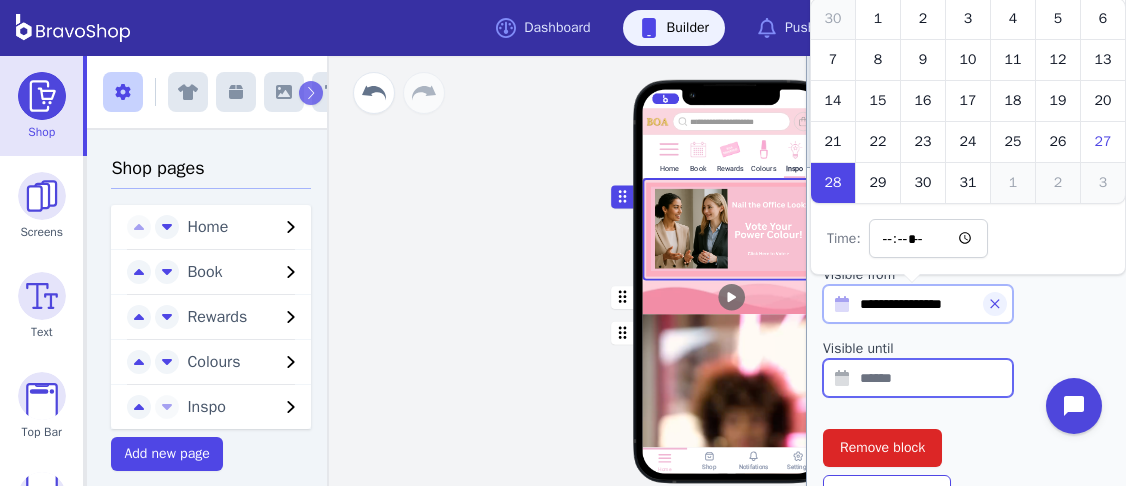 click at bounding box center [918, 378] 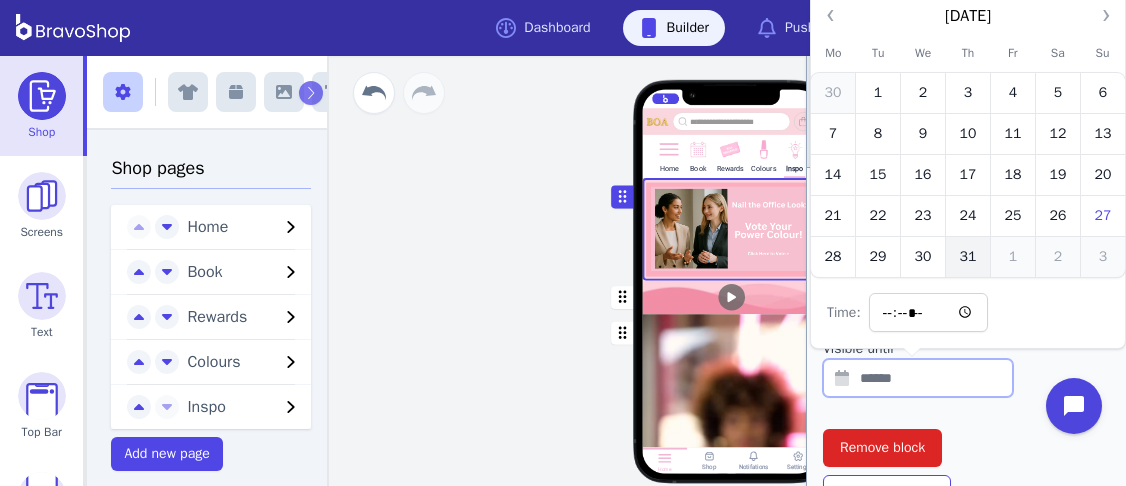 click on "31" at bounding box center [968, 257] 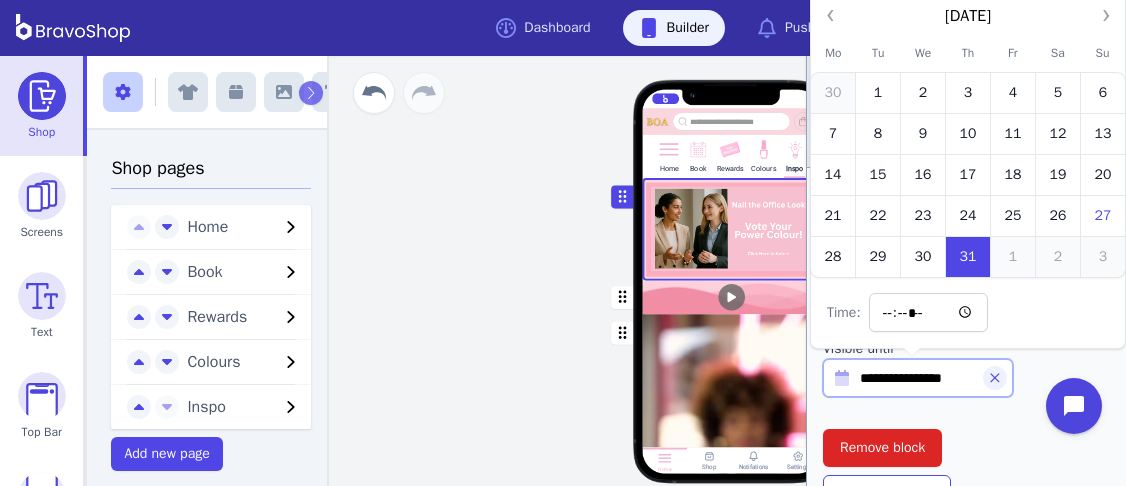 click on "**********" at bounding box center [966, 86] 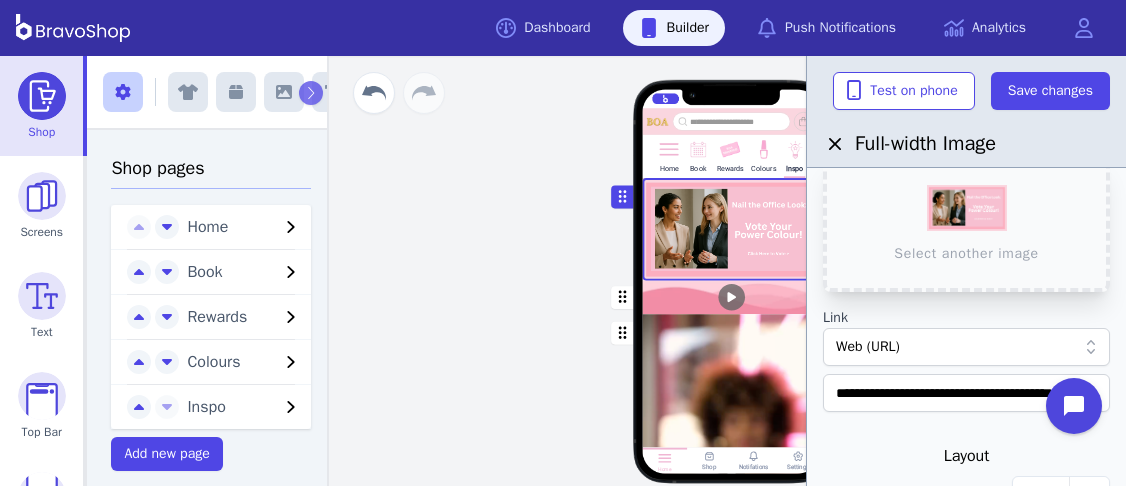 scroll, scrollTop: 0, scrollLeft: 0, axis: both 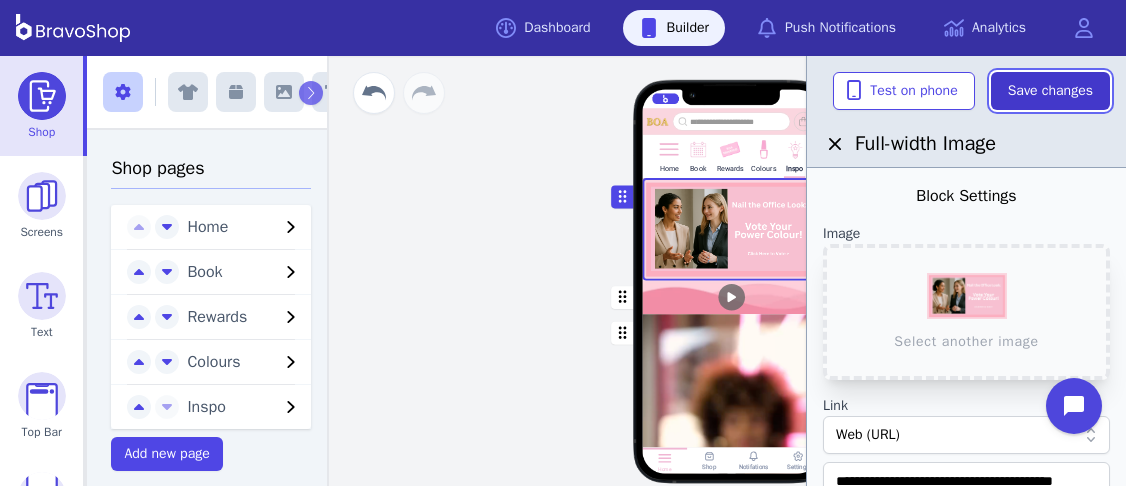 click on "Save changes" at bounding box center [1050, 91] 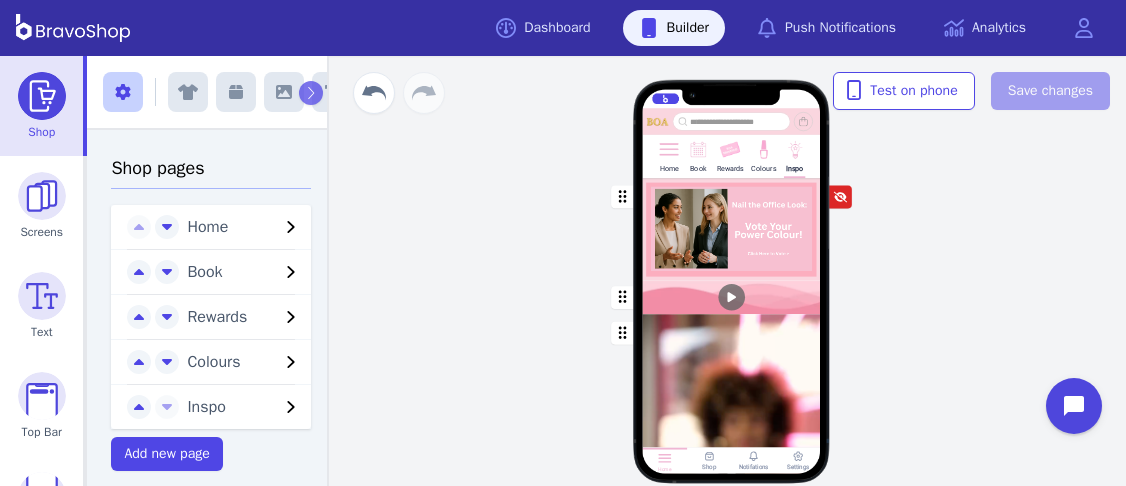 click at bounding box center [732, 229] 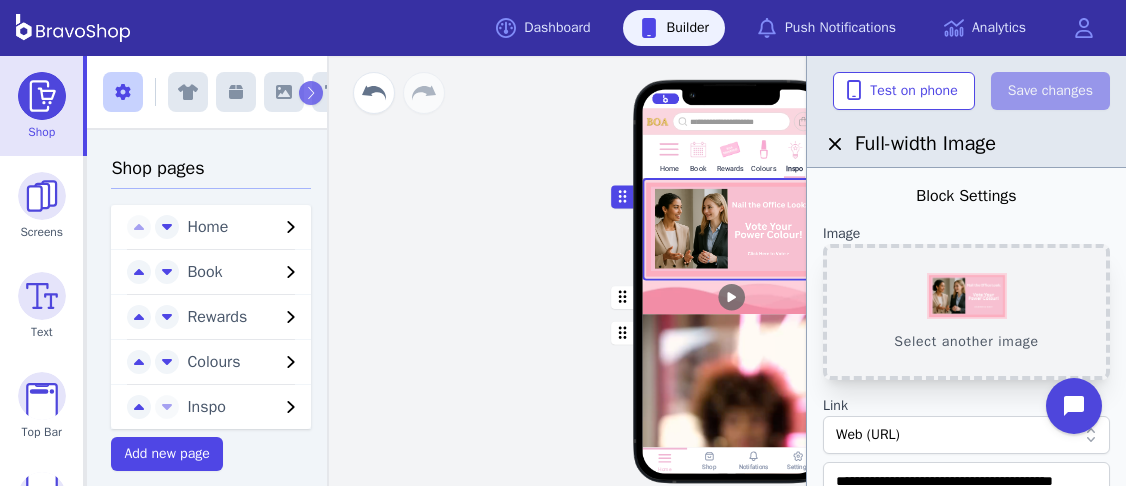 click on "Select another image" at bounding box center [966, 312] 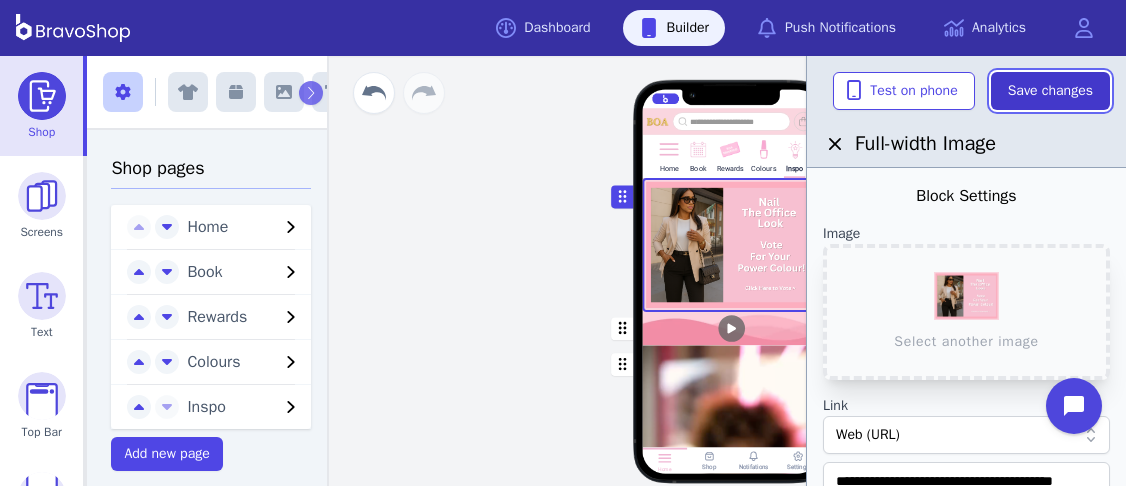 click on "Save changes" at bounding box center (1050, 91) 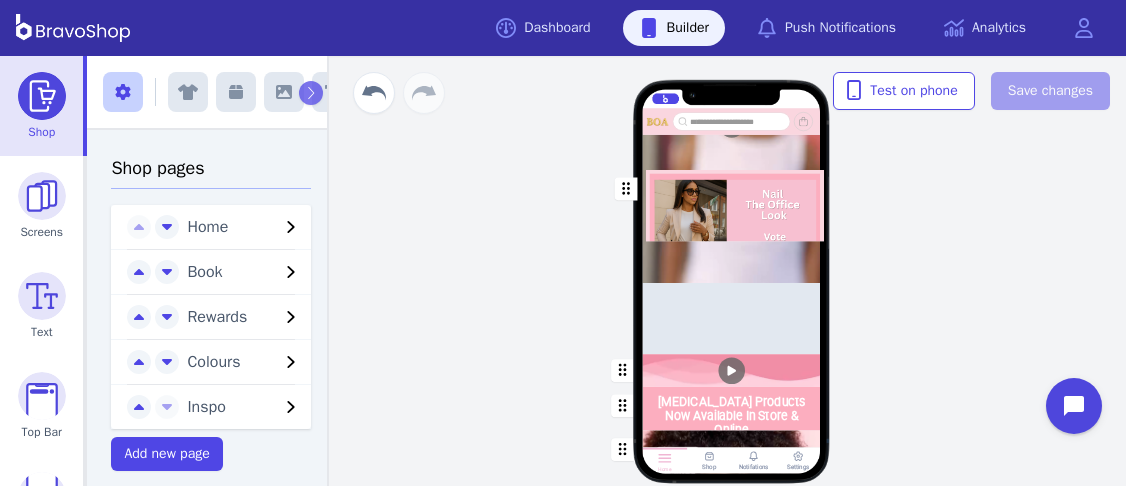 scroll, scrollTop: 469, scrollLeft: 0, axis: vertical 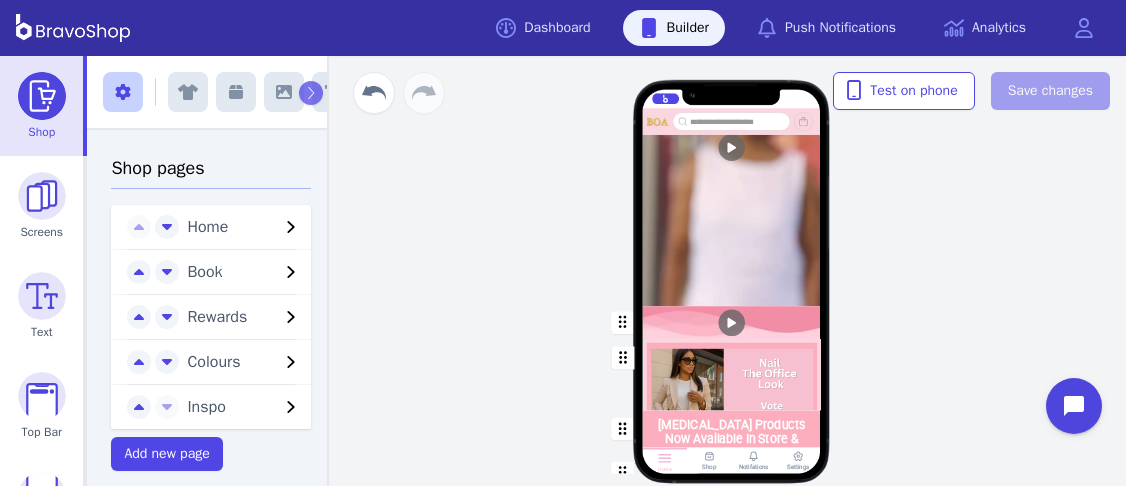 drag, startPoint x: 621, startPoint y: 198, endPoint x: 621, endPoint y: 358, distance: 160 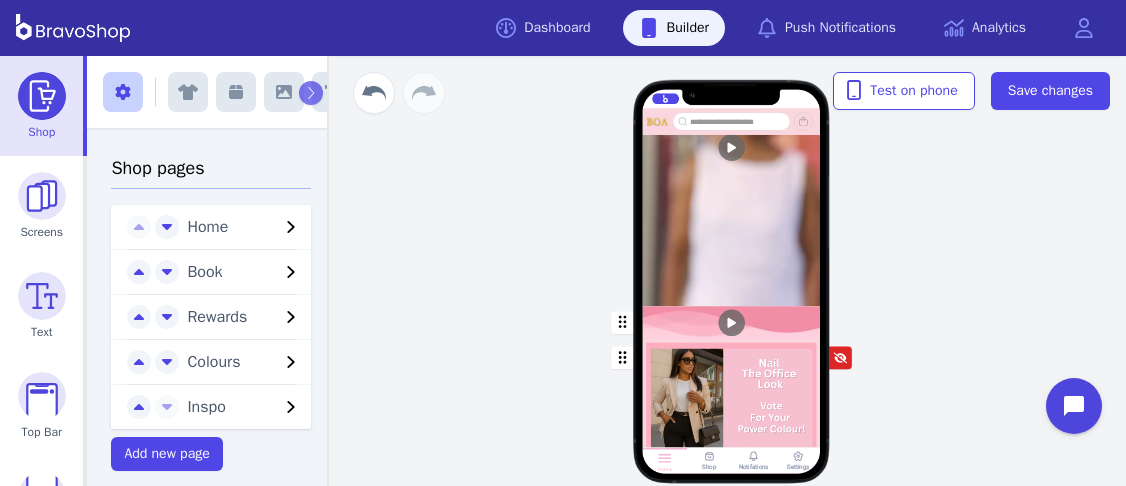 click on "Home Book Rewards Colours Inspo Skin Care Products Now Available In Store & Online Shop Now Choose Your Colour,                   Your Style & Your Vibe Drag a block here to get started Home Shop Notifations Settings" at bounding box center [731, 271] 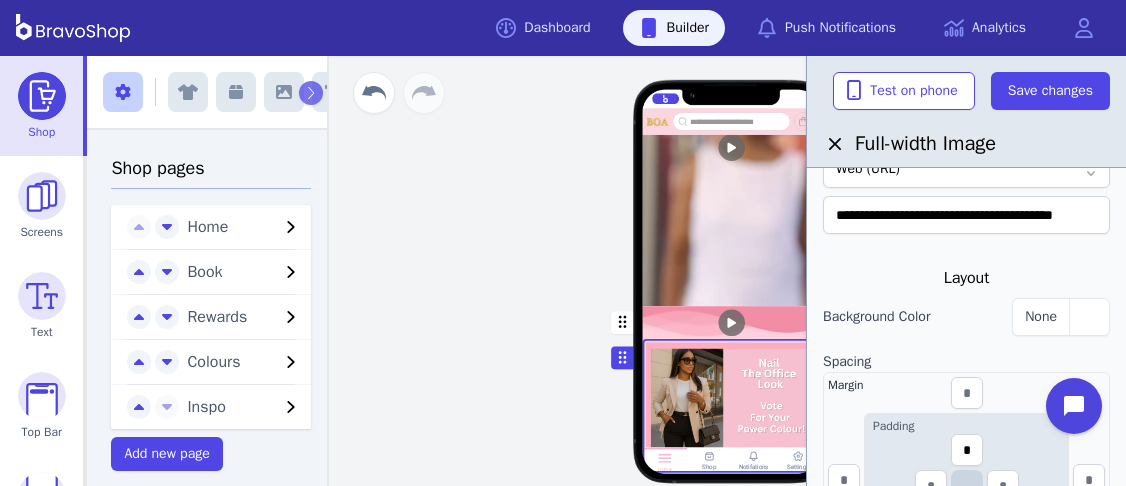 scroll, scrollTop: 41, scrollLeft: 0, axis: vertical 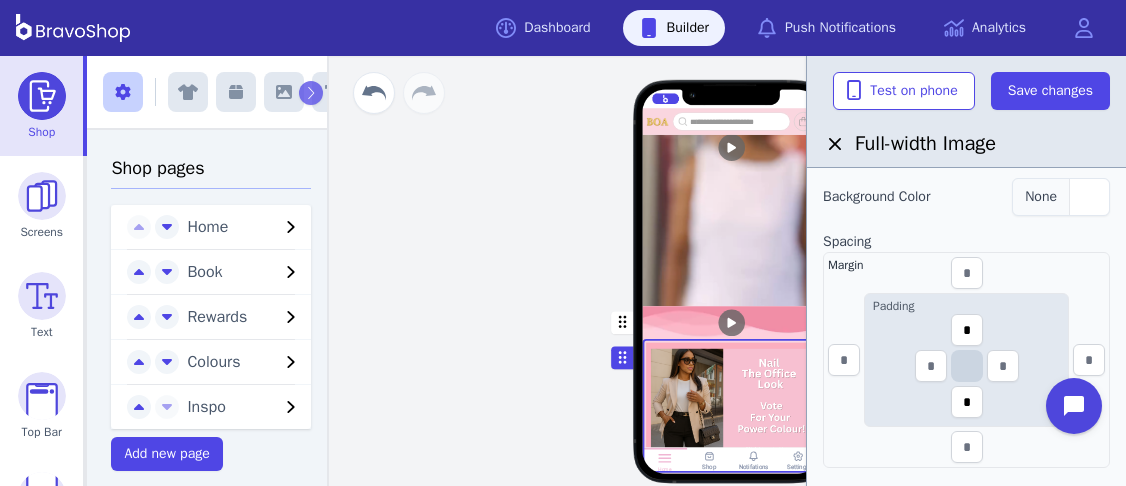 click at bounding box center [1089, 197] 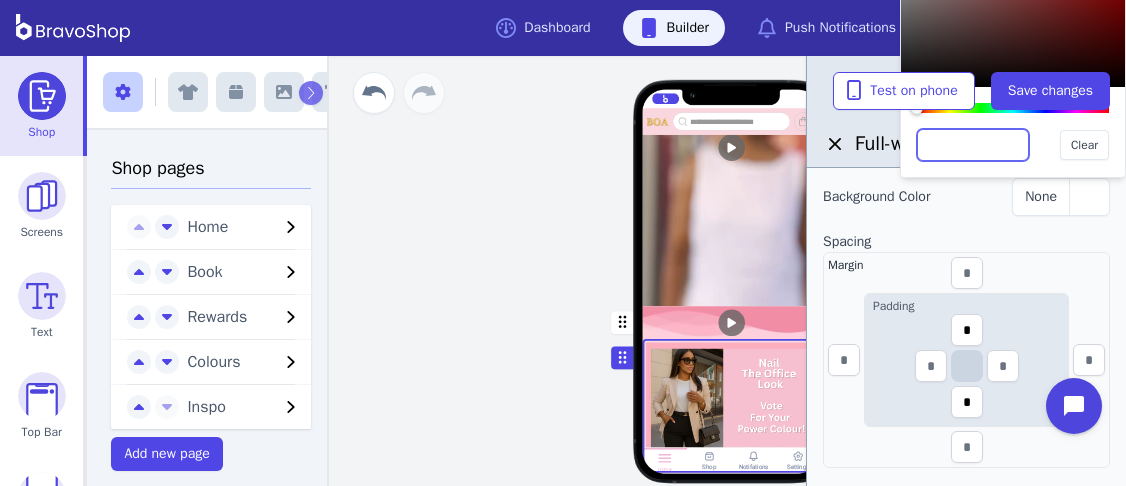 click at bounding box center (973, 145) 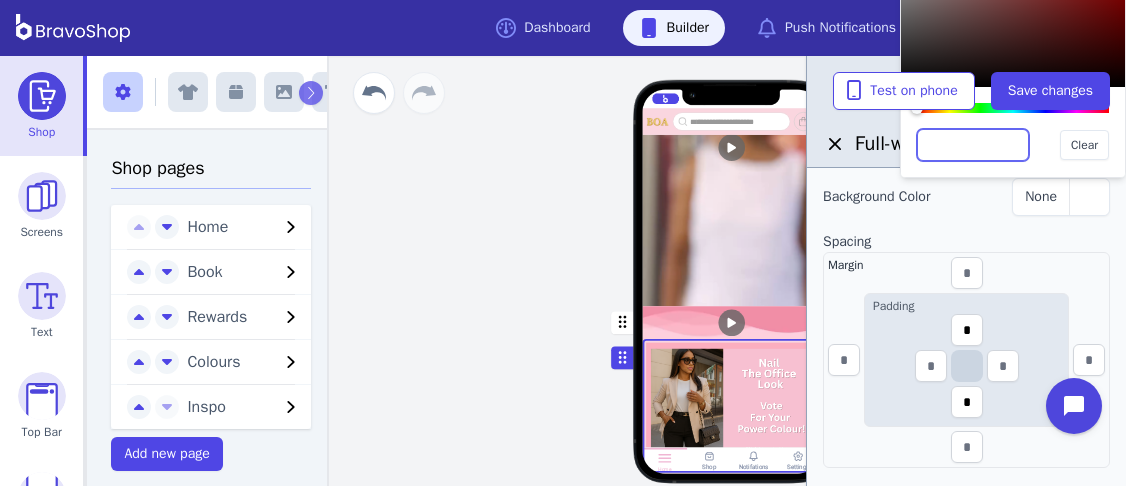 paste on "*******" 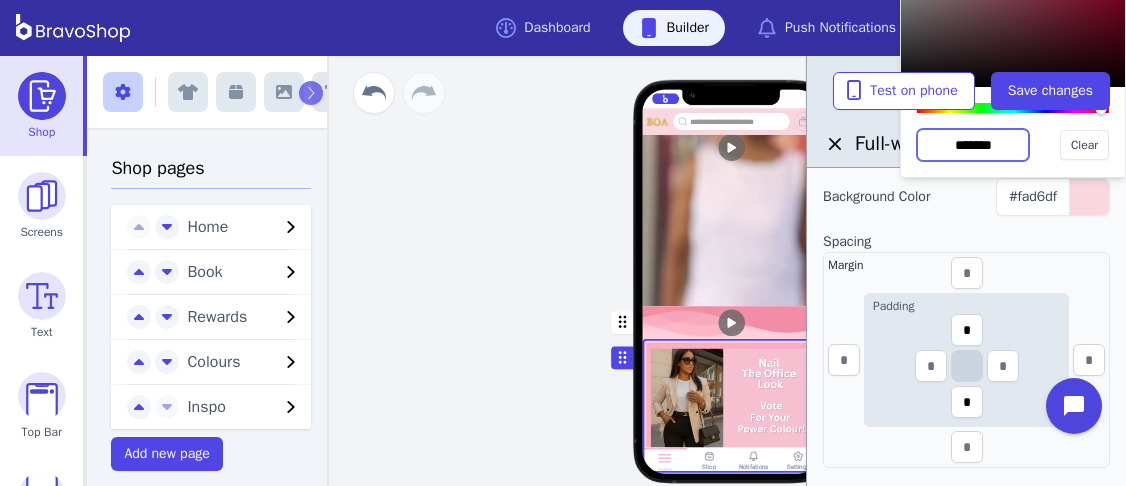 type on "*******" 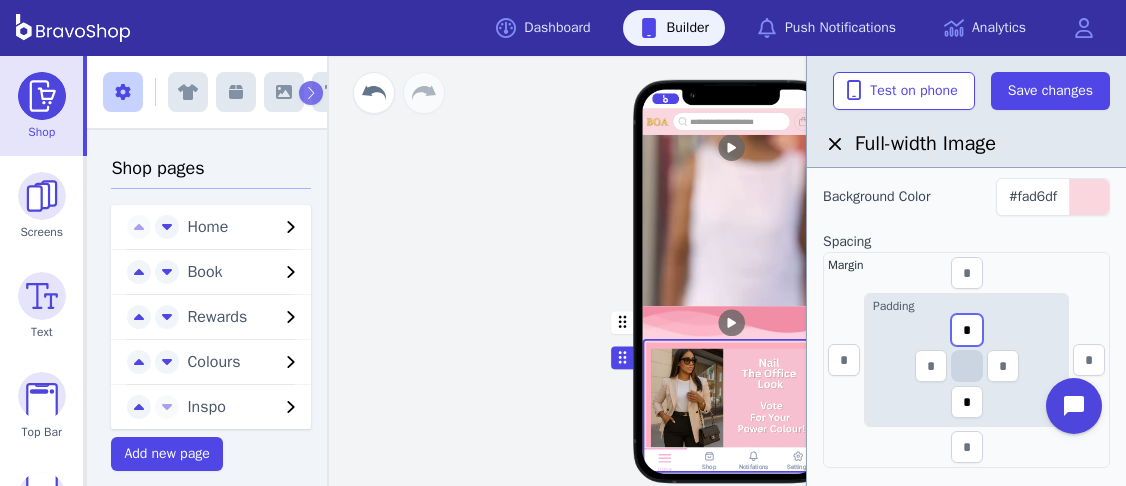 drag, startPoint x: 960, startPoint y: 326, endPoint x: 979, endPoint y: 324, distance: 19.104973 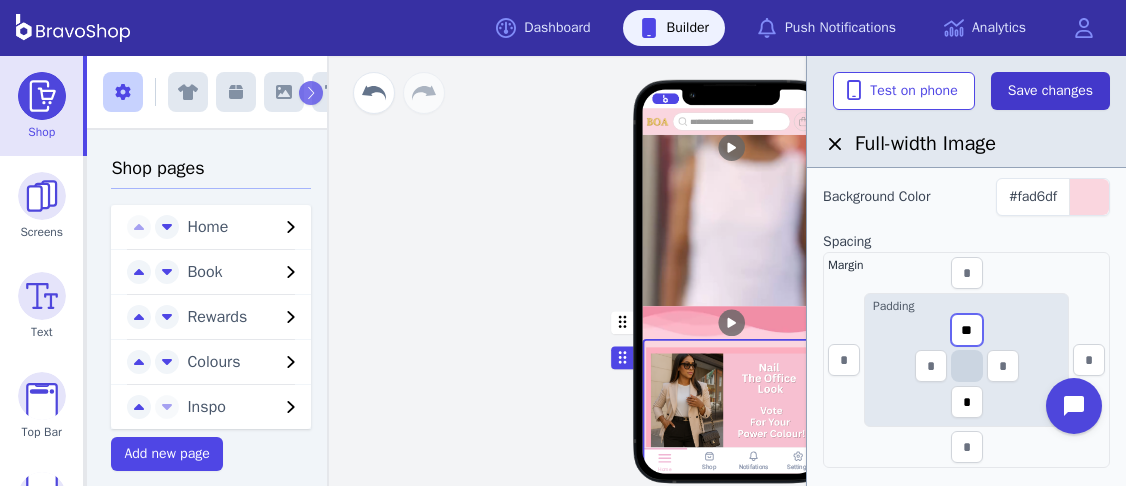 type on "**" 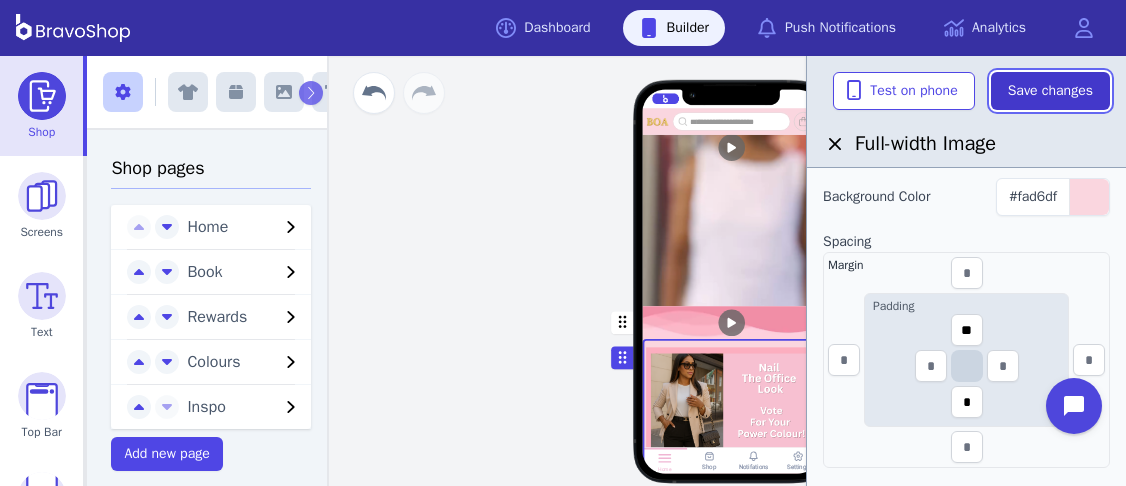 click on "Save changes" at bounding box center (1050, 91) 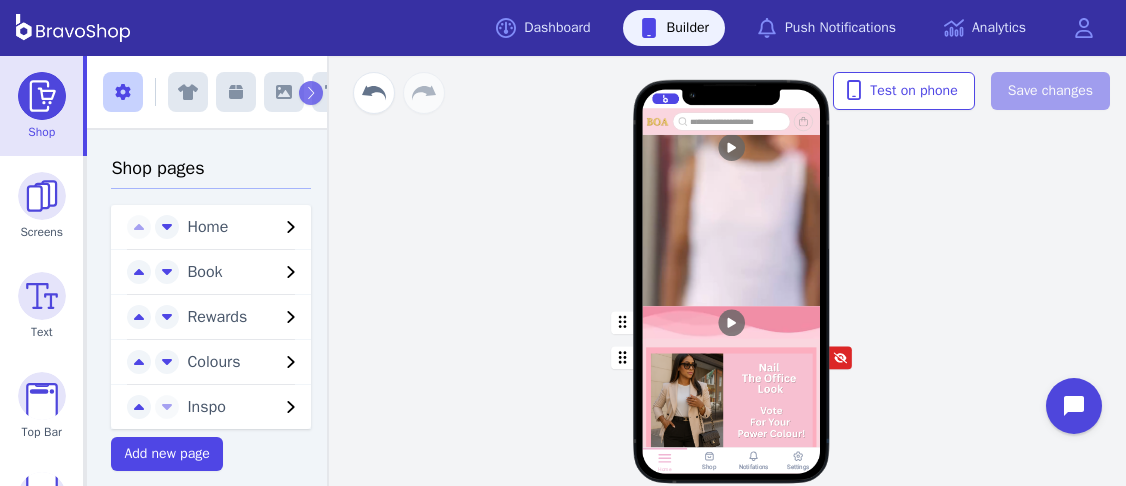 click at bounding box center [732, 322] 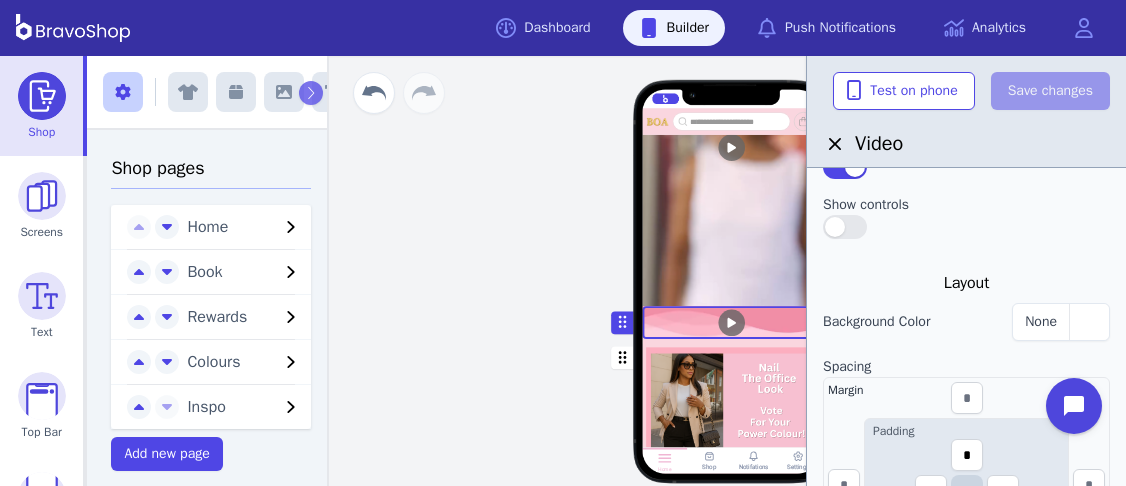 scroll, scrollTop: 288, scrollLeft: 0, axis: vertical 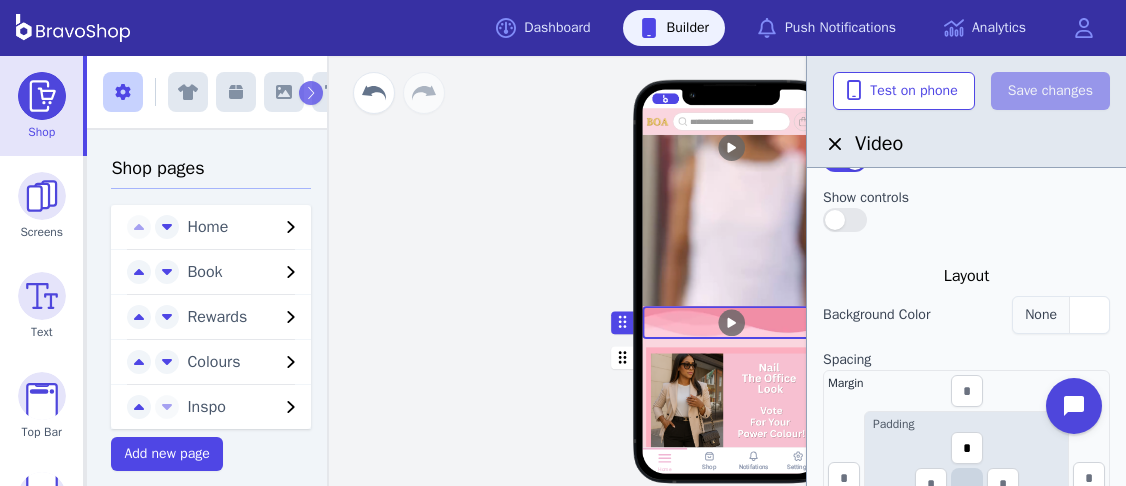 click at bounding box center (1089, 315) 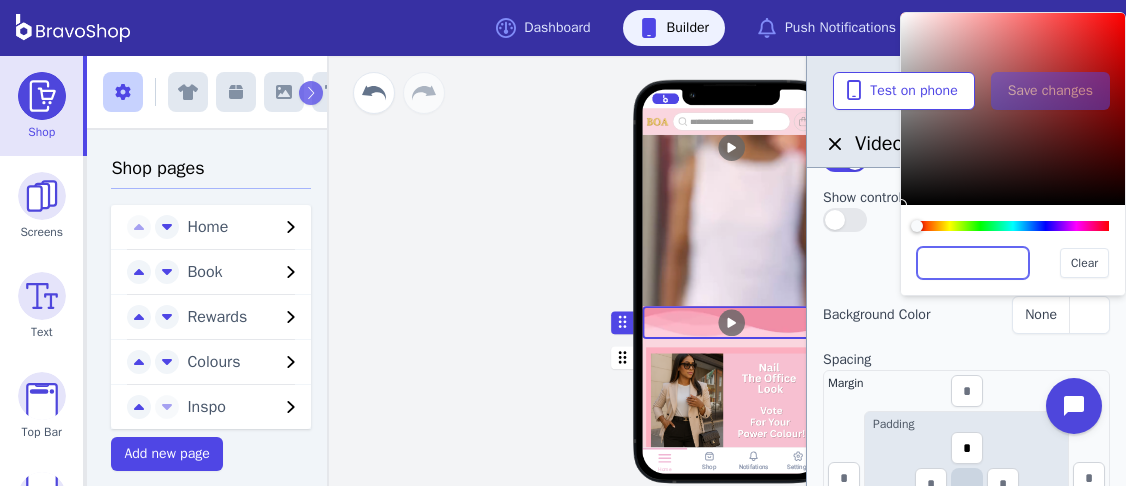 click at bounding box center [973, 263] 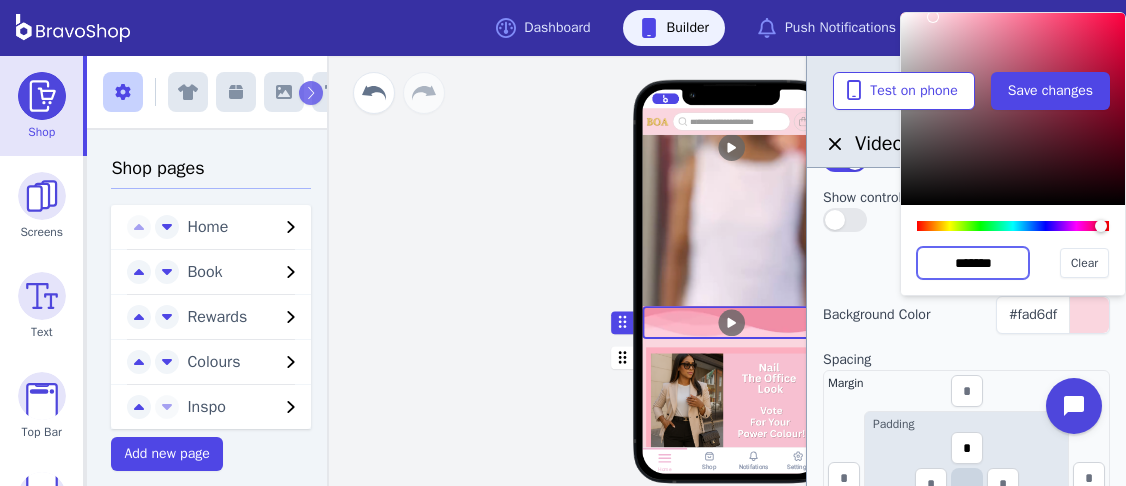 type on "*******" 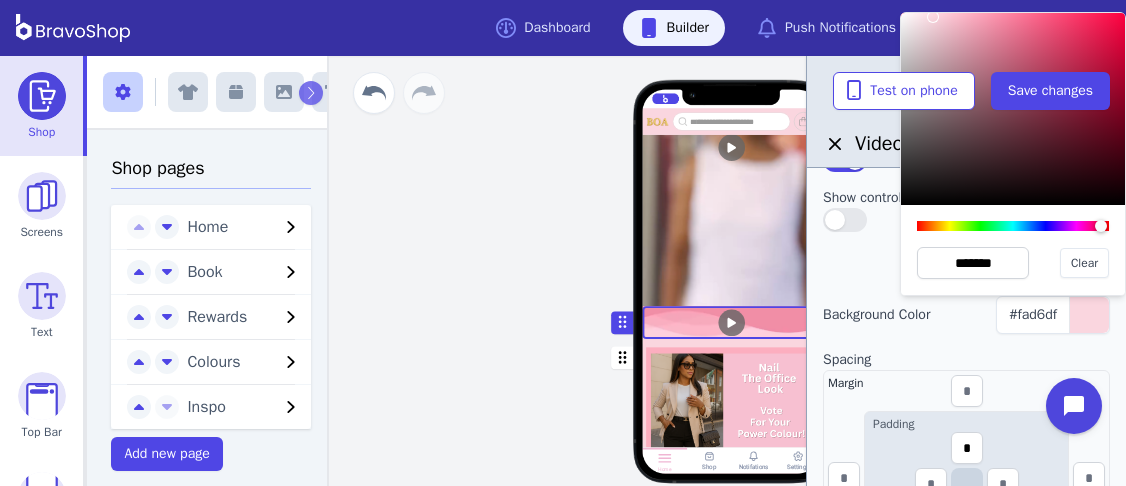 click at bounding box center [966, 342] 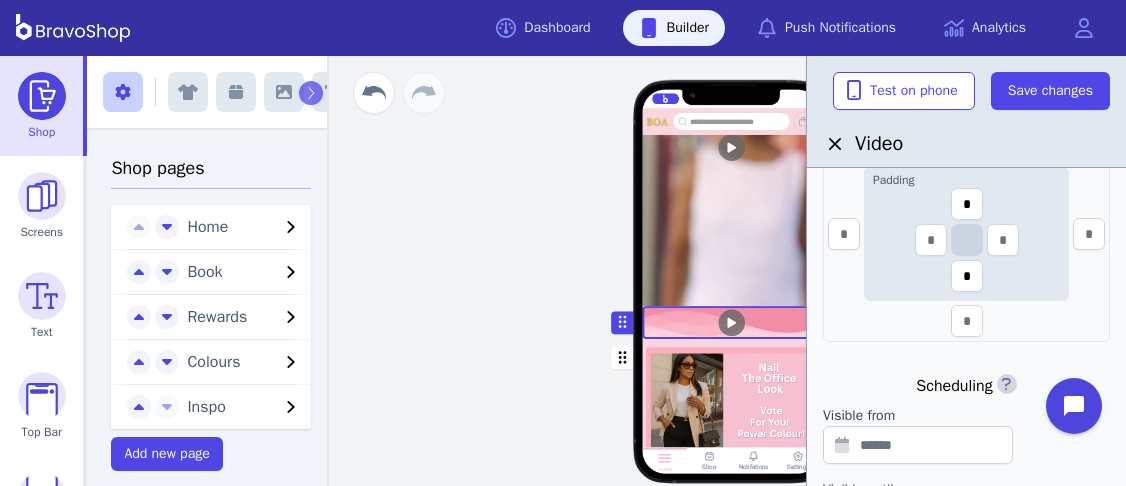 scroll, scrollTop: 540, scrollLeft: 0, axis: vertical 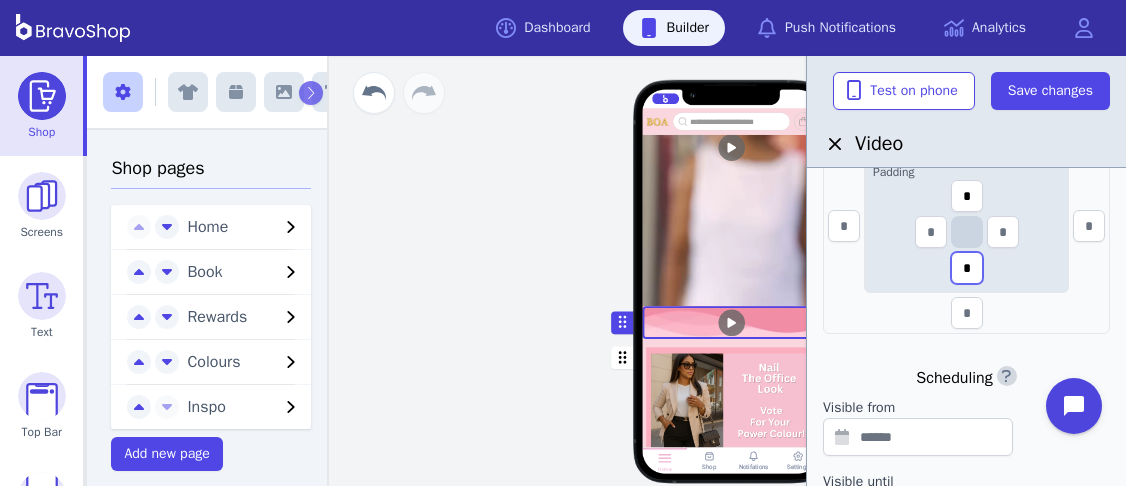 click on "*" at bounding box center [967, 268] 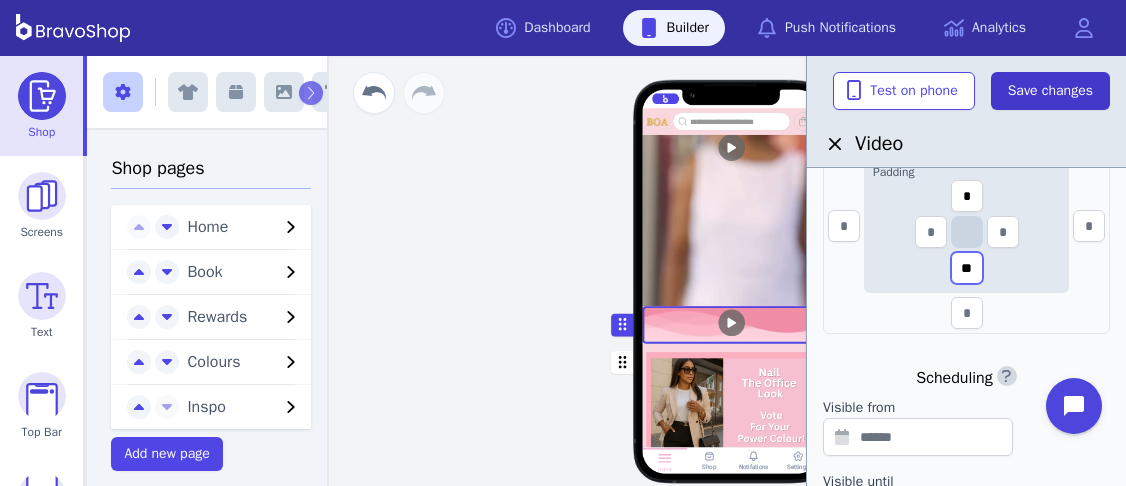 type on "**" 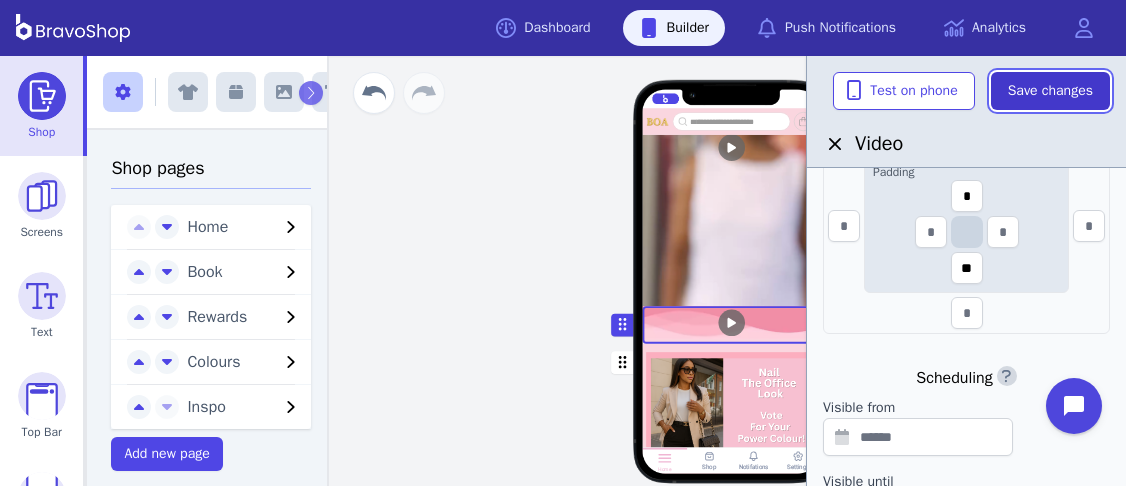click on "Save changes" at bounding box center (1050, 91) 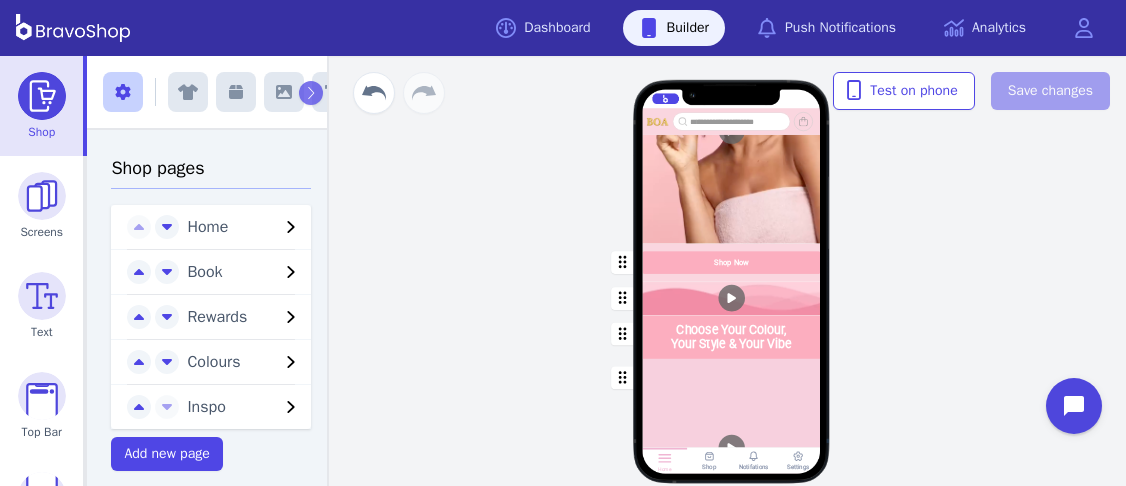 scroll, scrollTop: 1554, scrollLeft: 0, axis: vertical 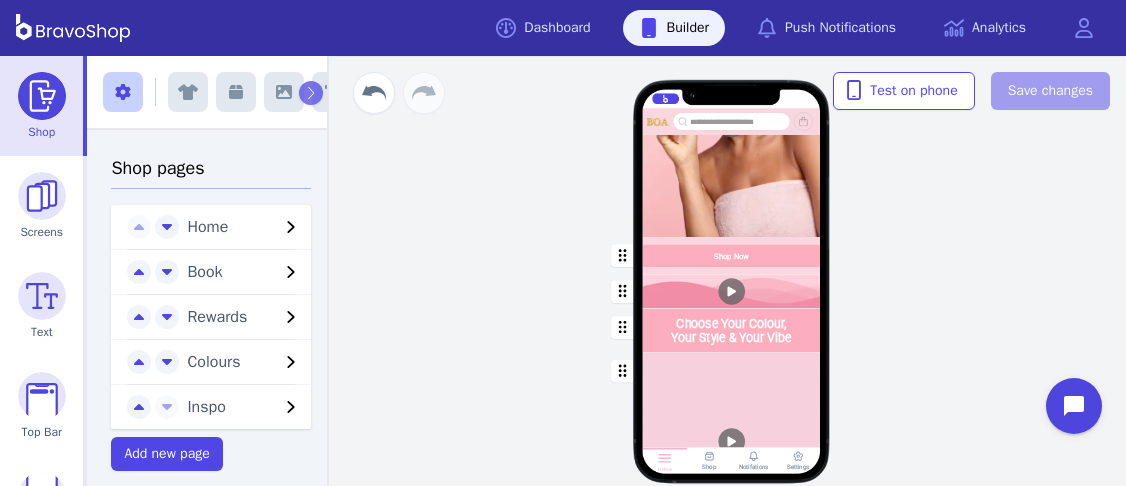 click at bounding box center [732, 292] 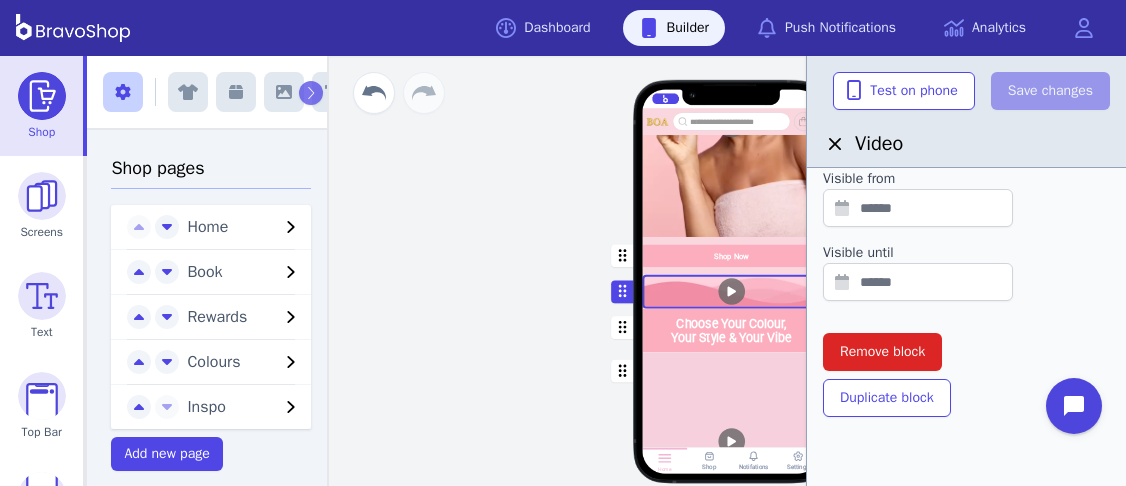 scroll, scrollTop: 789, scrollLeft: 0, axis: vertical 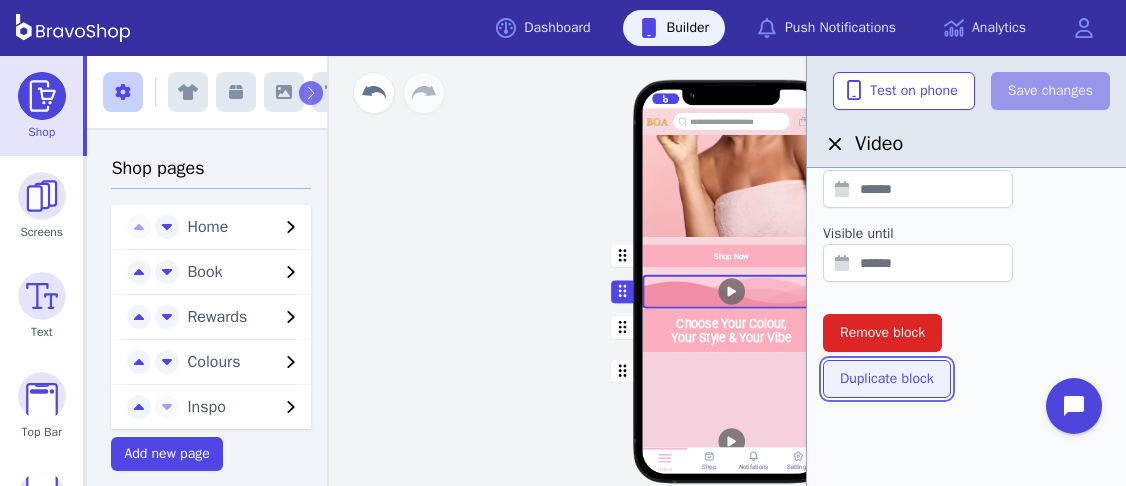 click on "Duplicate block" at bounding box center [887, 379] 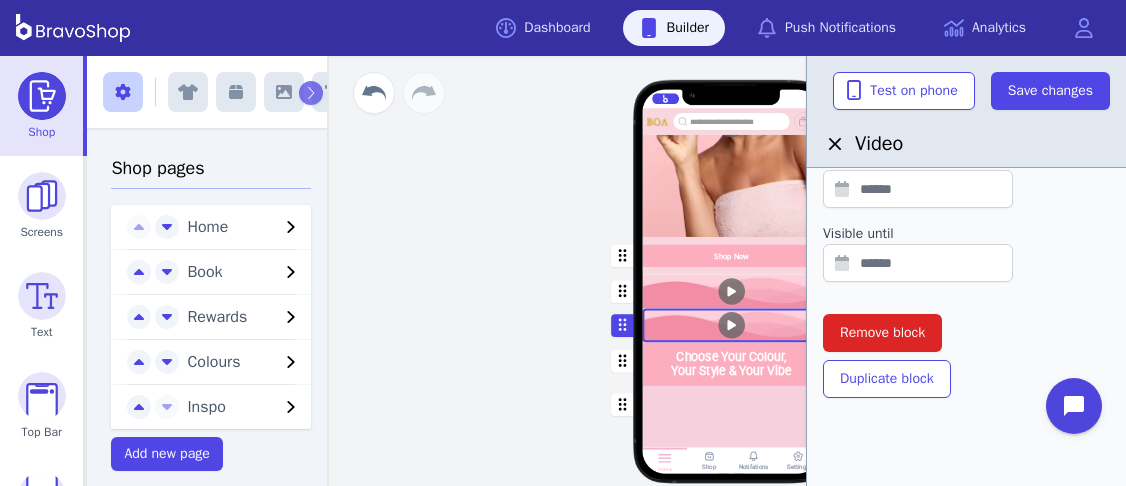 drag, startPoint x: 764, startPoint y: 329, endPoint x: 743, endPoint y: 237, distance: 94.36631 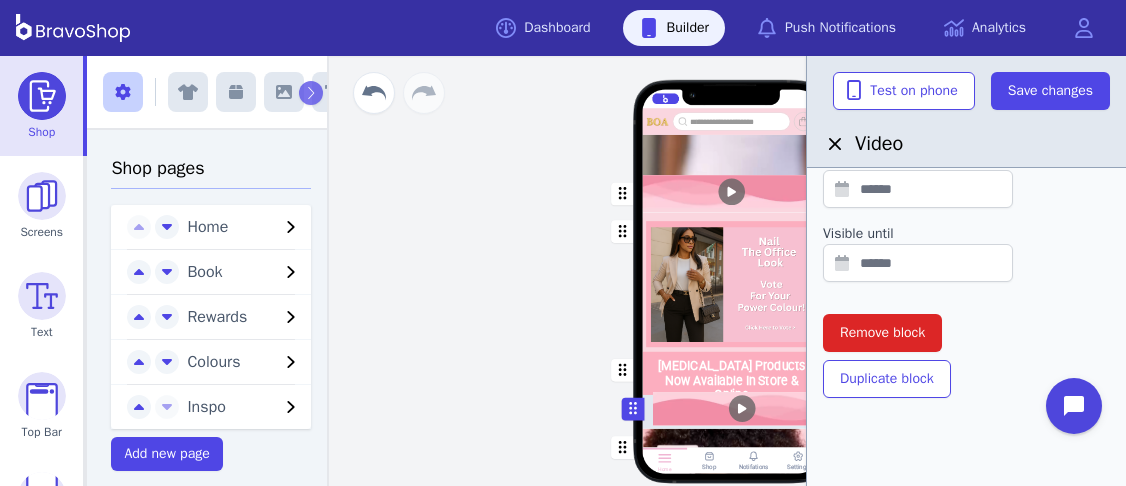 scroll, scrollTop: 752, scrollLeft: 0, axis: vertical 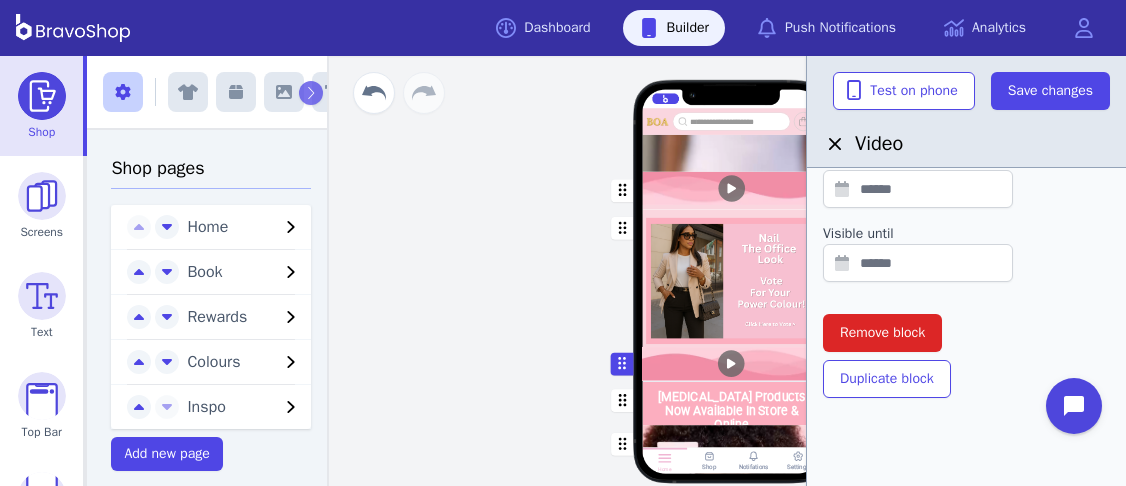 drag, startPoint x: 618, startPoint y: 328, endPoint x: 617, endPoint y: 367, distance: 39.012817 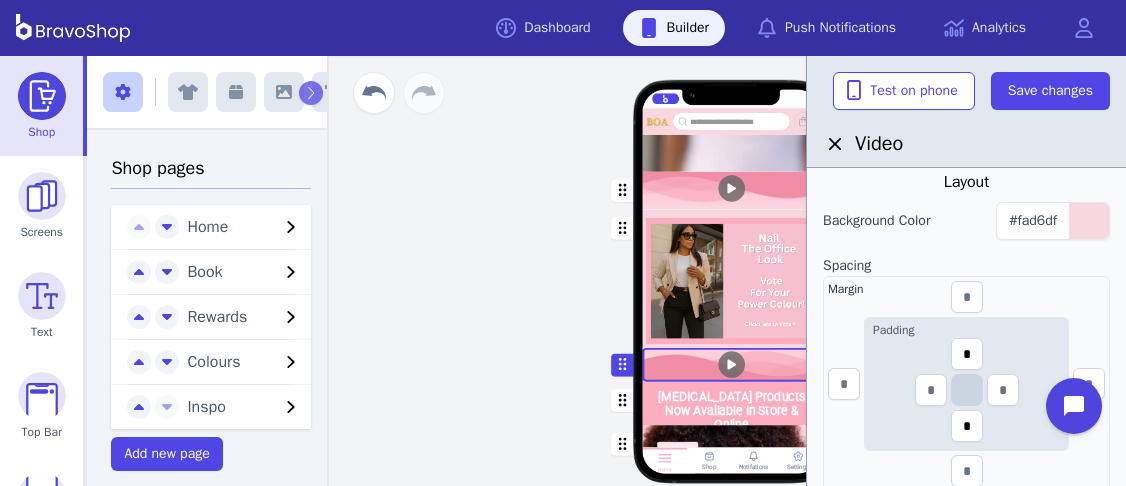 scroll, scrollTop: 389, scrollLeft: 0, axis: vertical 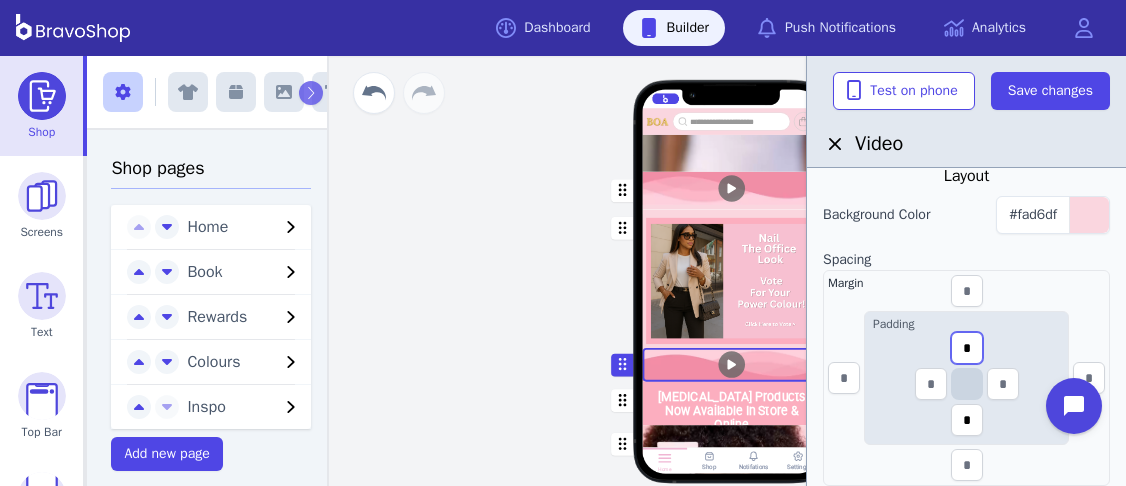 click on "*" at bounding box center (967, 348) 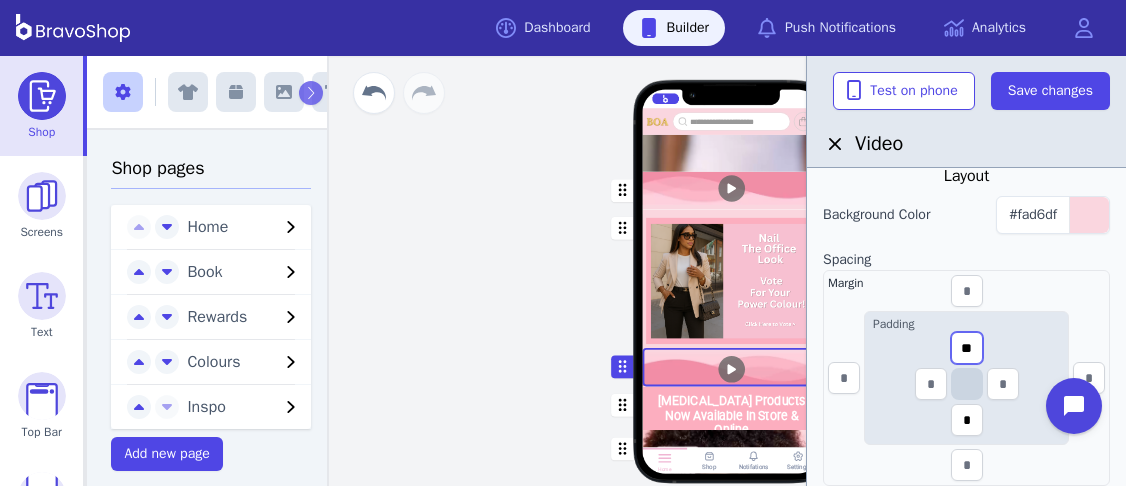 type on "**" 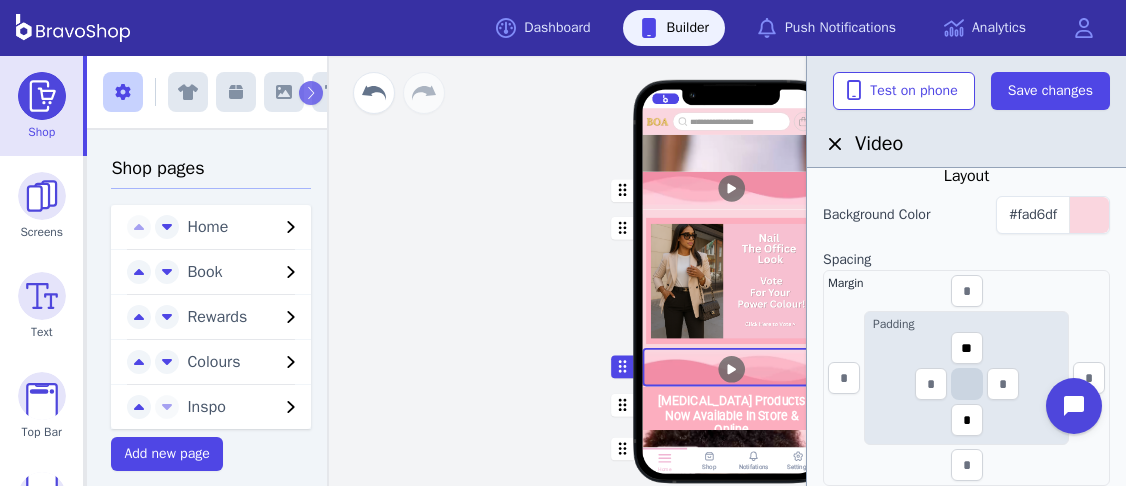click at bounding box center [732, 278] 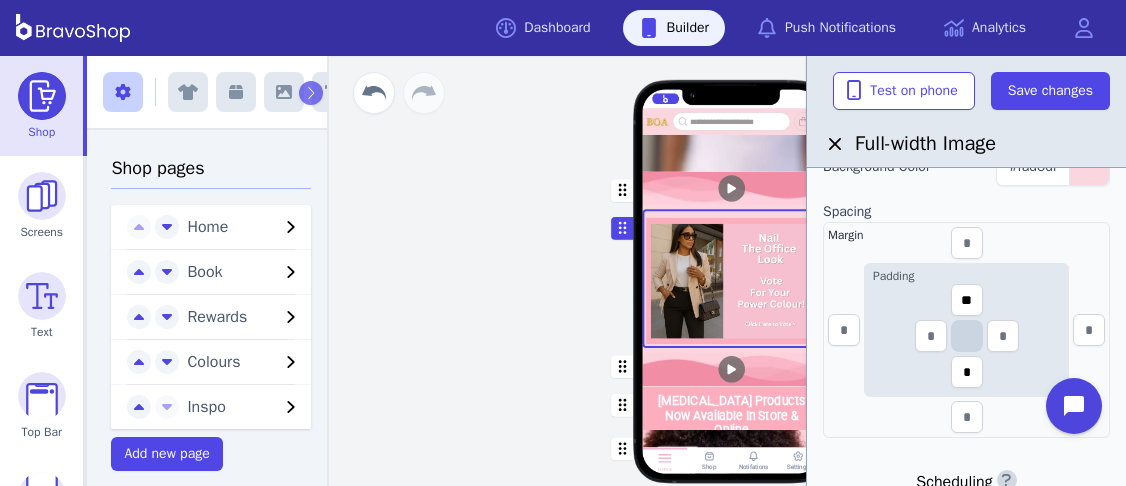 scroll, scrollTop: 418, scrollLeft: 0, axis: vertical 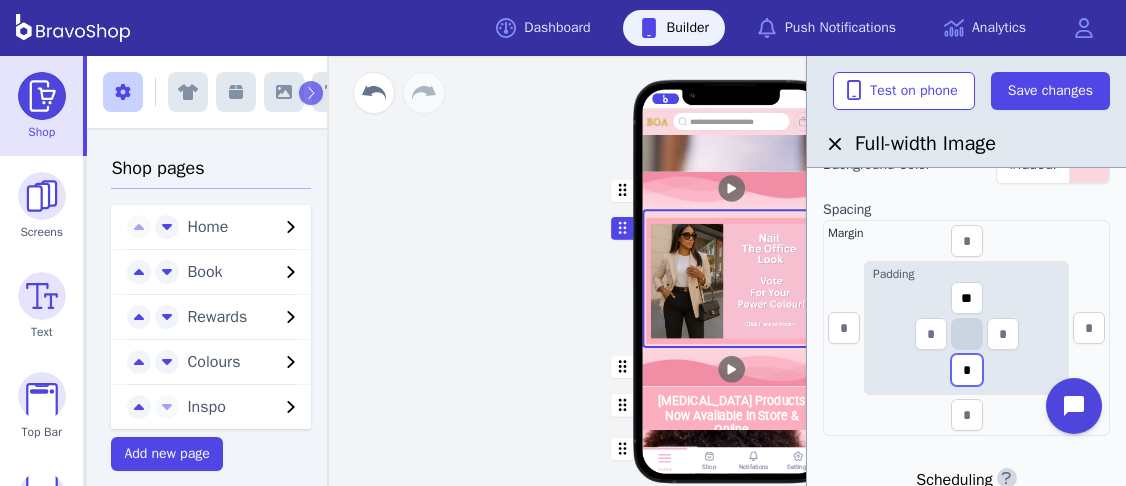 click on "*" at bounding box center [967, 370] 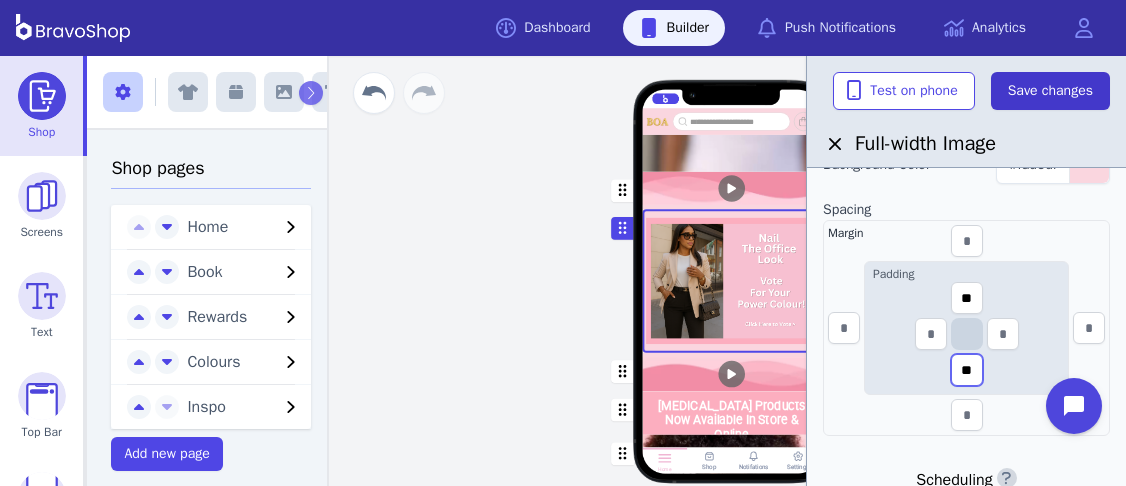 type on "**" 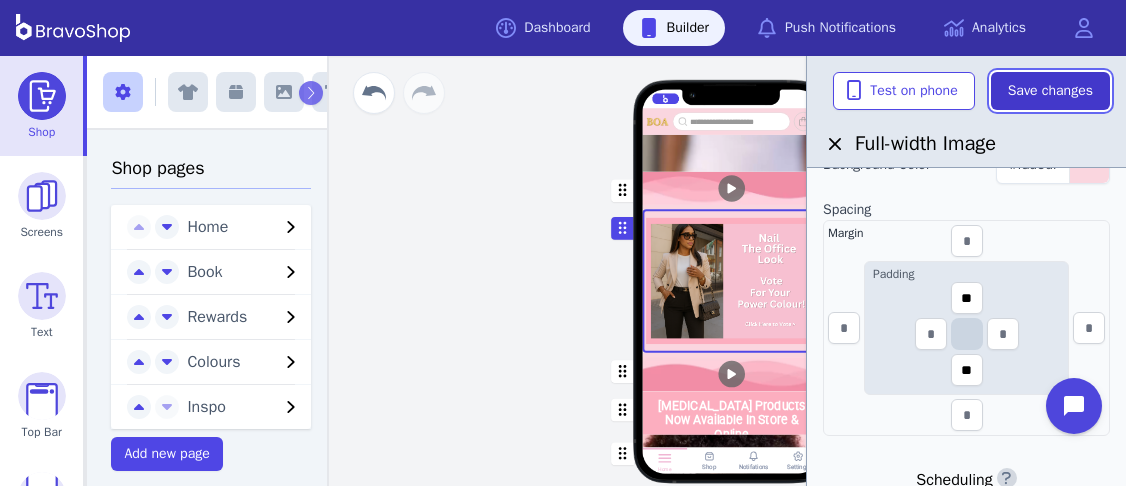 click on "Save changes" at bounding box center (1050, 91) 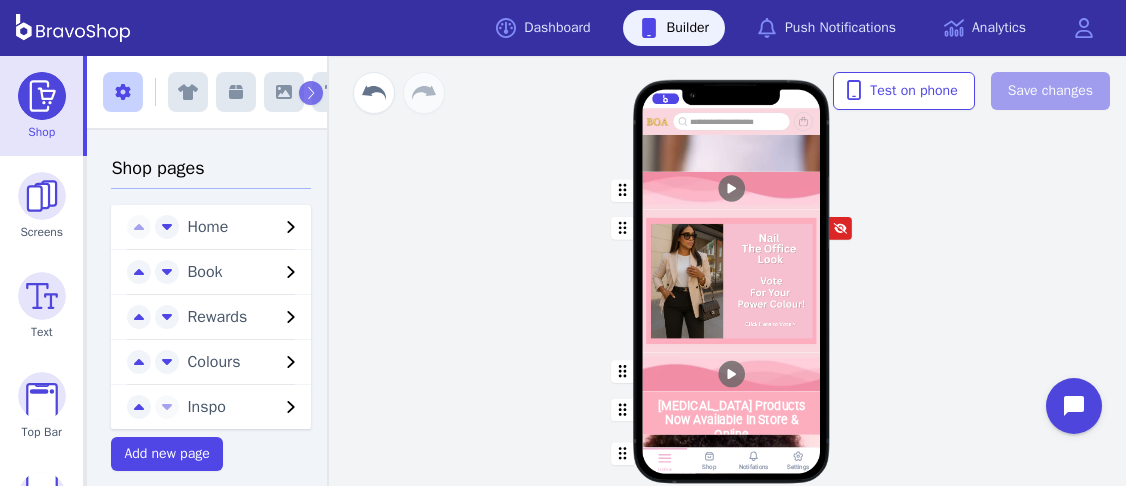 click 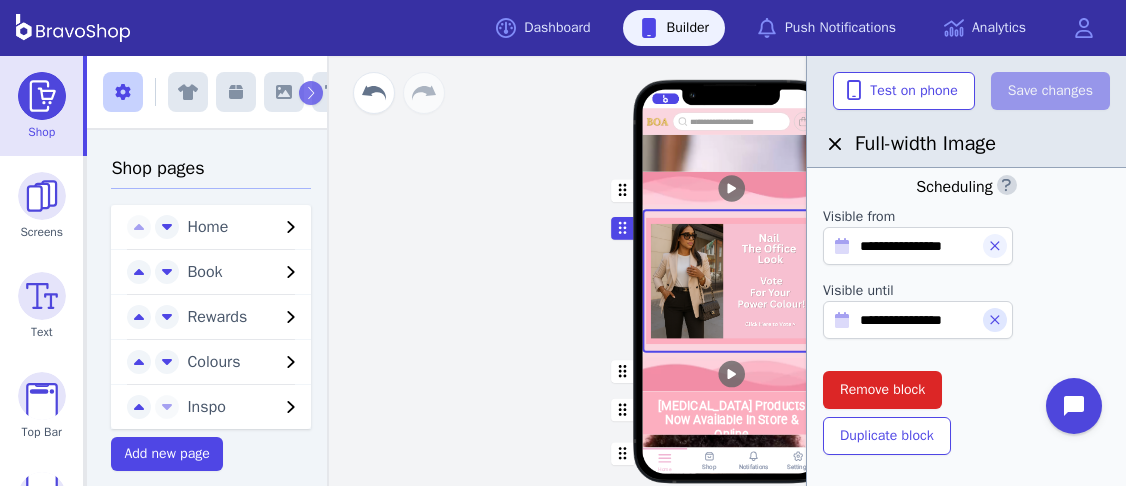 scroll, scrollTop: 706, scrollLeft: 0, axis: vertical 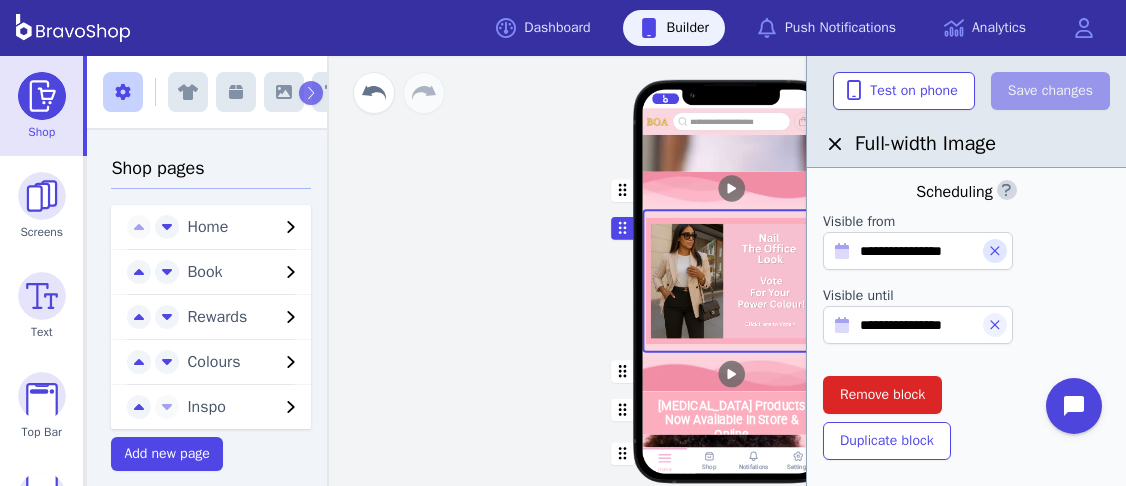 click at bounding box center (995, 251) 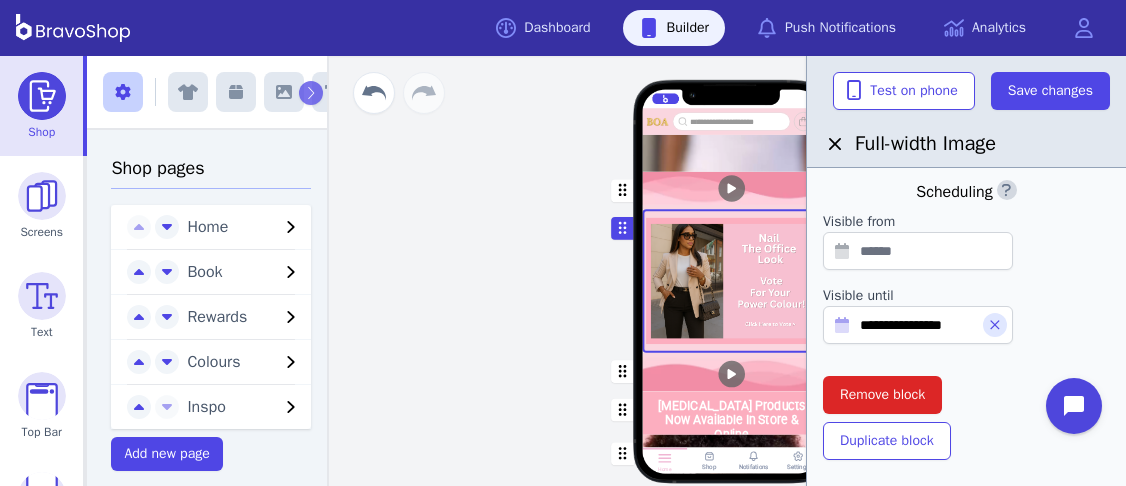 click at bounding box center (995, 325) 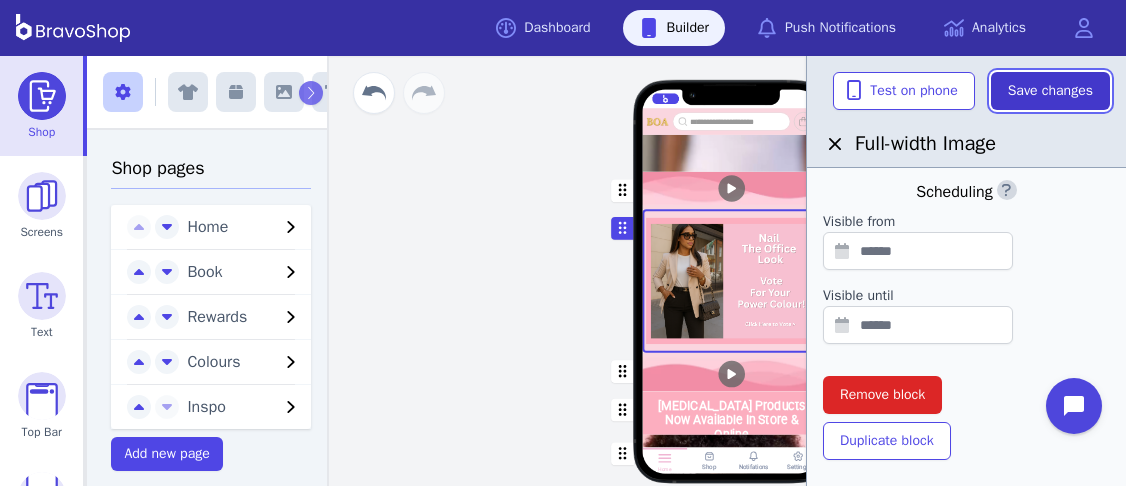 click on "Save changes" at bounding box center (1050, 91) 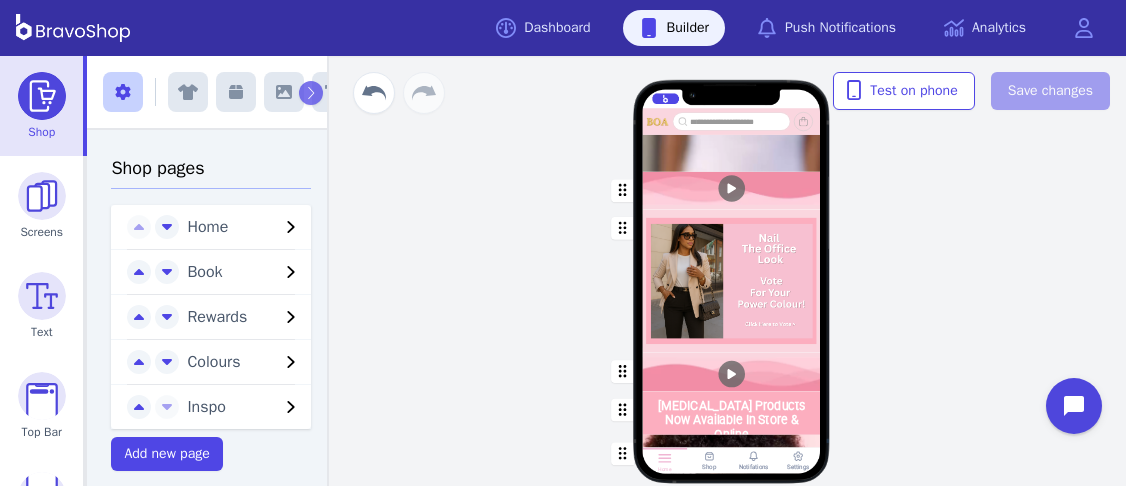 click at bounding box center (732, 280) 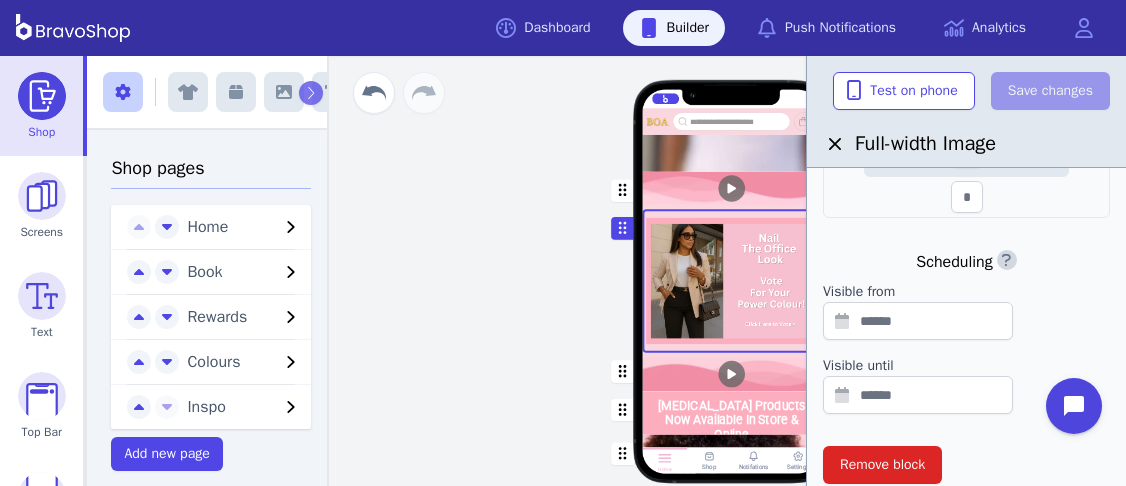 scroll, scrollTop: 637, scrollLeft: 0, axis: vertical 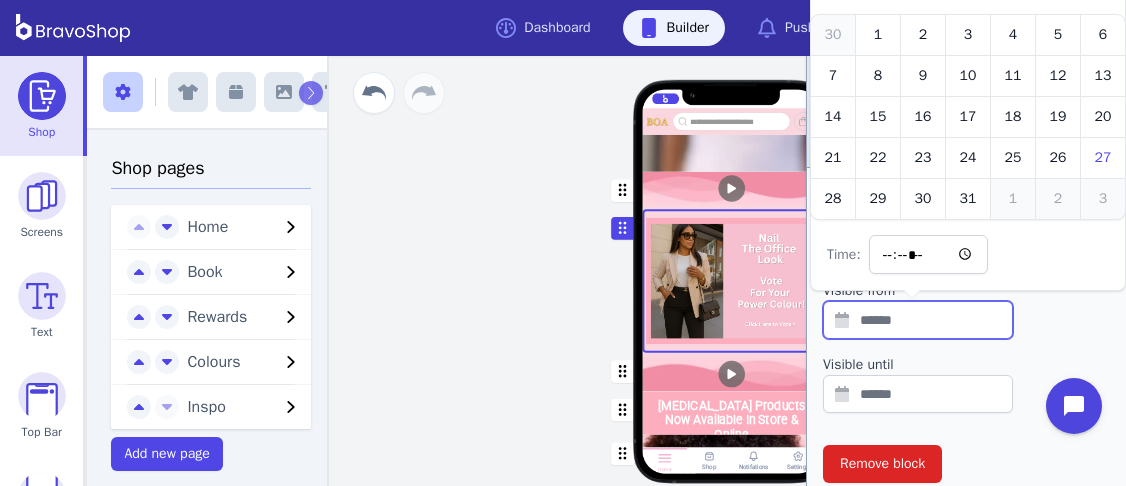 click at bounding box center (918, 320) 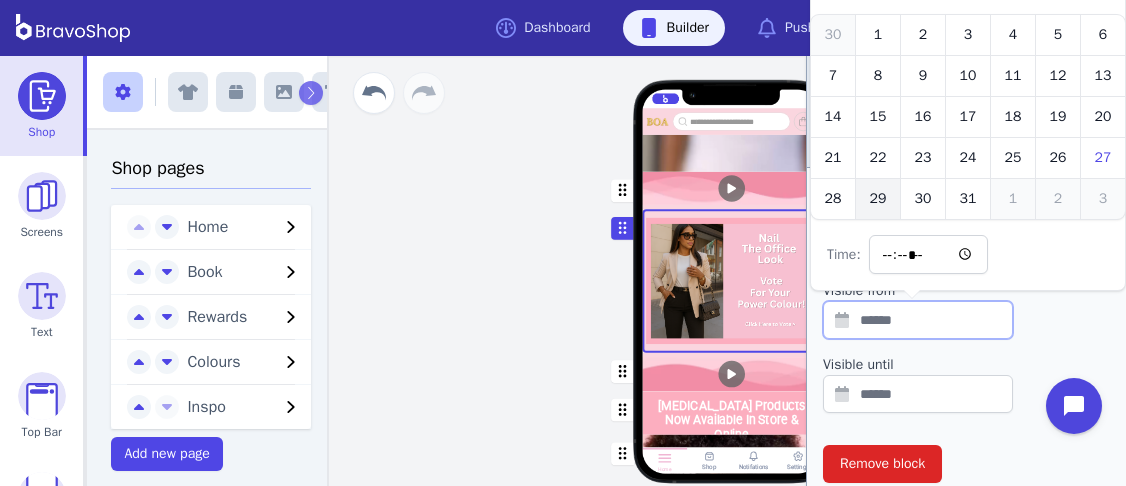 click on "29" at bounding box center [878, 199] 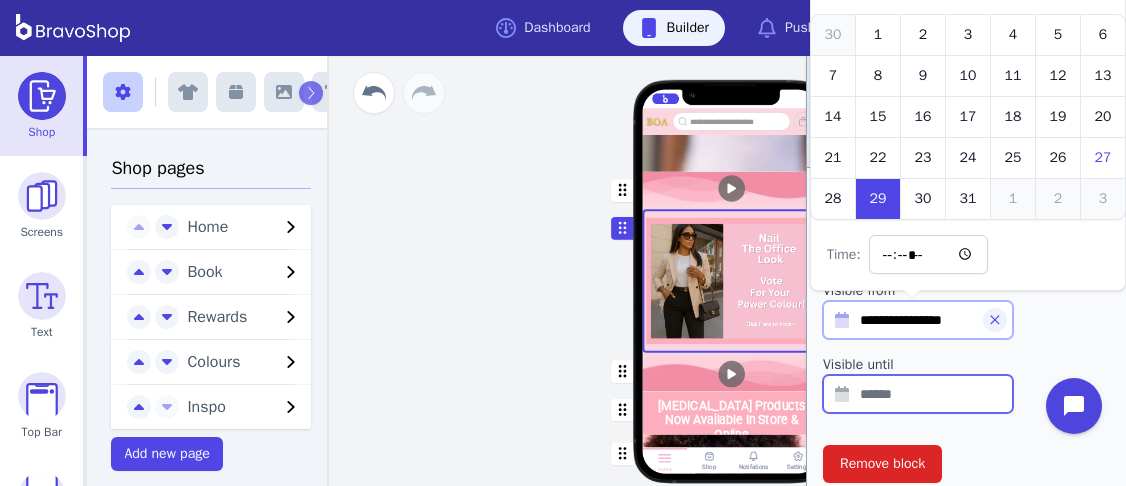click at bounding box center [918, 394] 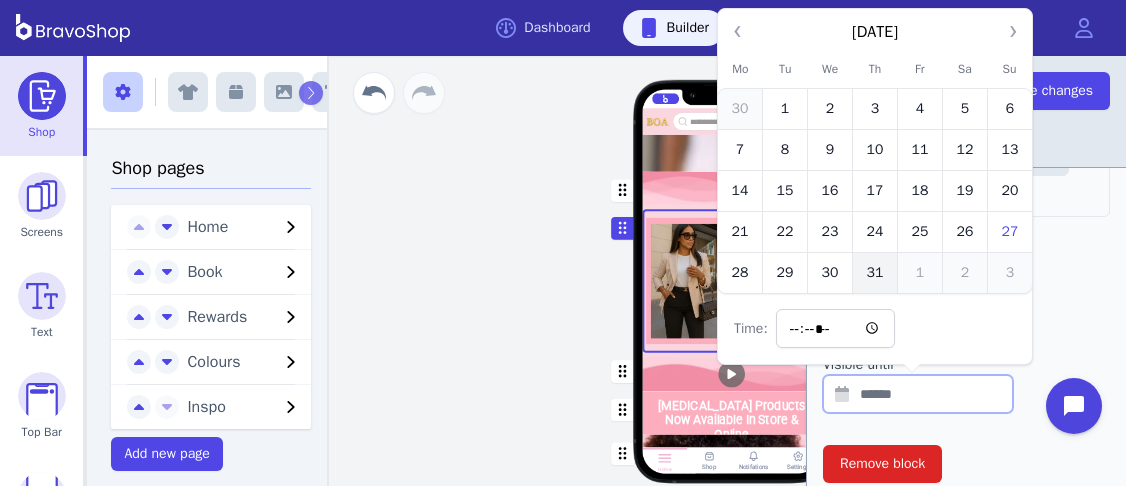 click on "31" at bounding box center (875, 273) 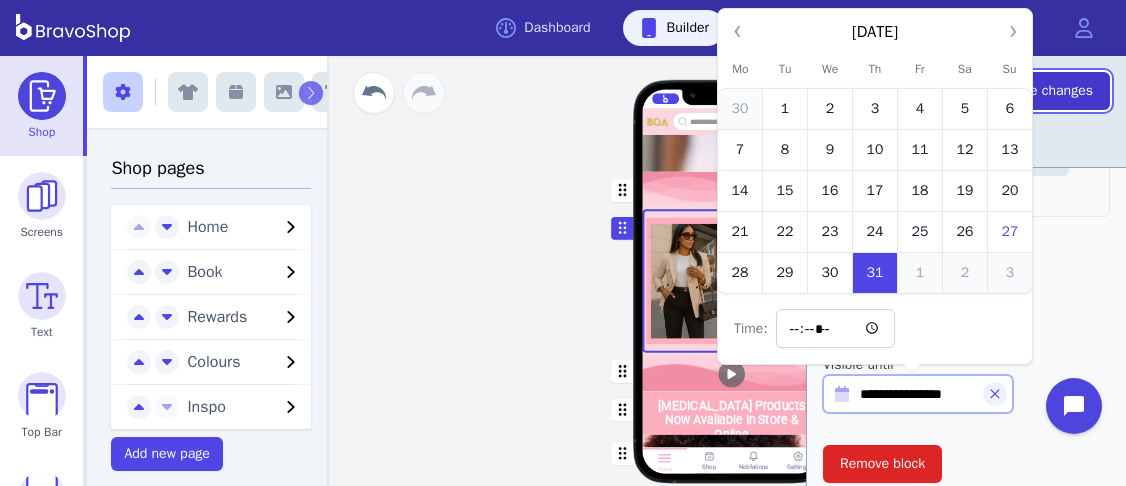 click on "Save changes" at bounding box center [1050, 91] 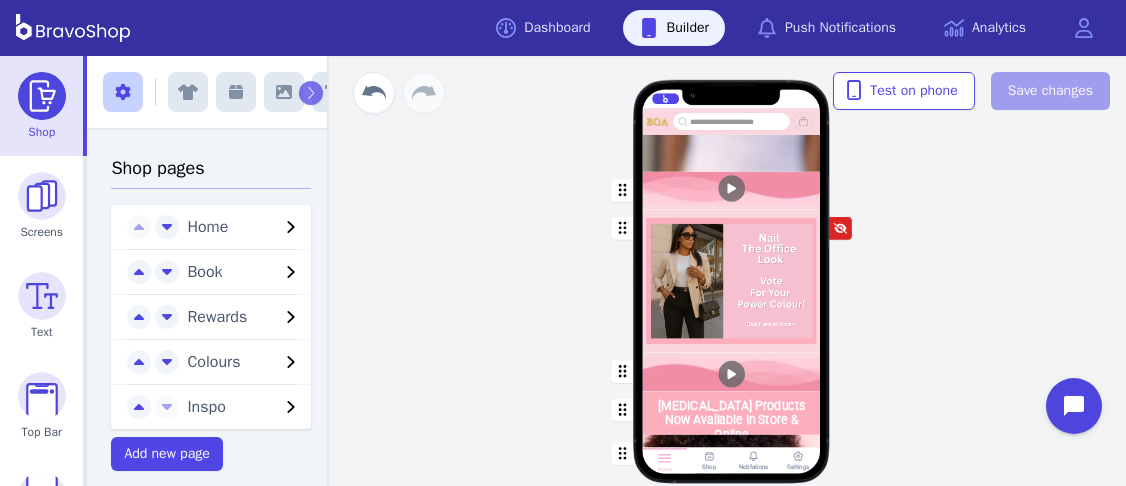 click at bounding box center [732, 371] 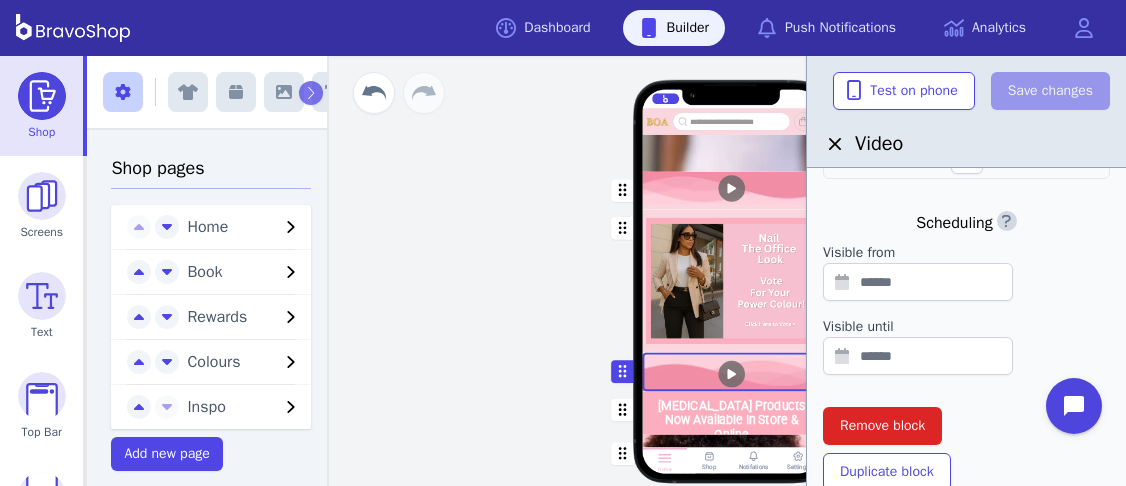 scroll, scrollTop: 789, scrollLeft: 0, axis: vertical 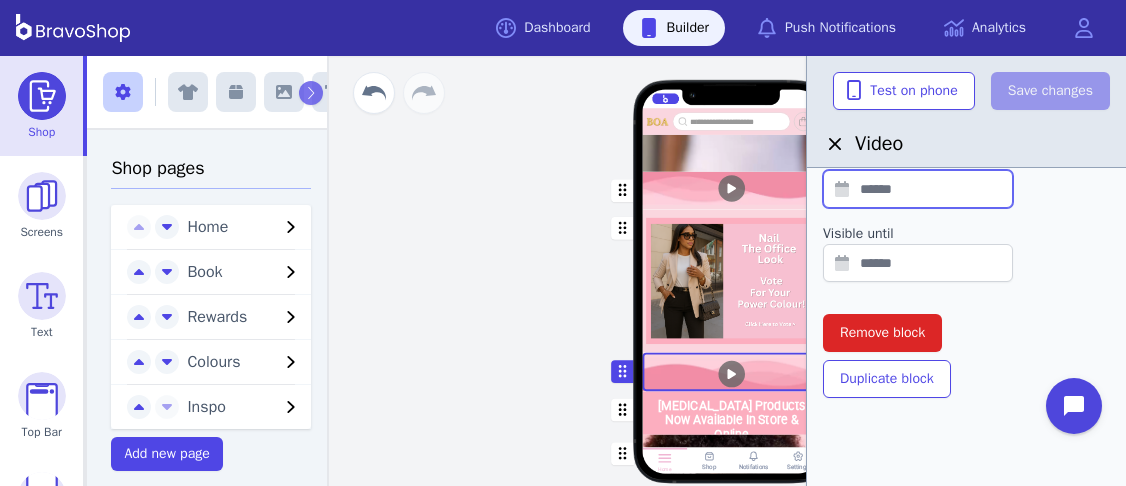 click at bounding box center [918, 189] 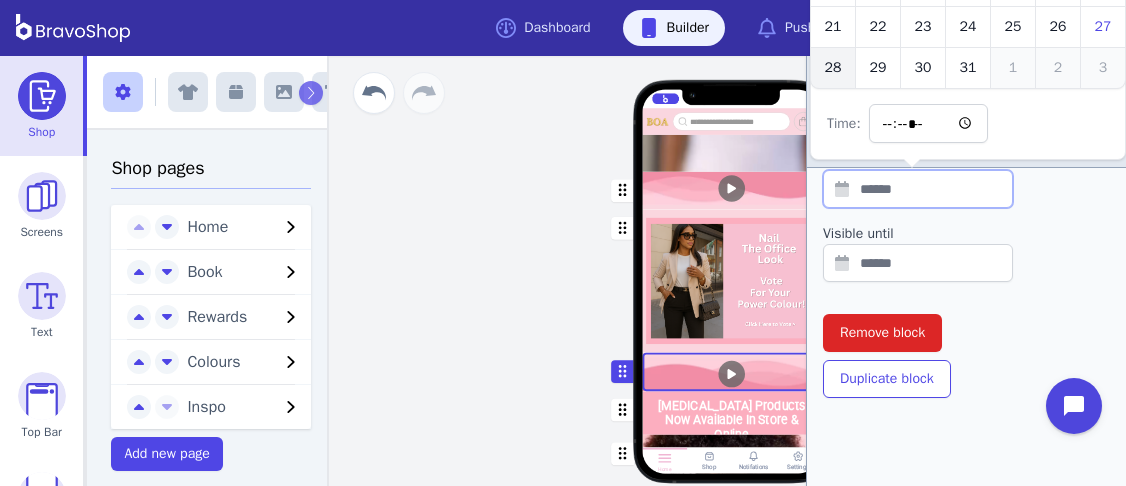 click on "28" at bounding box center [833, 68] 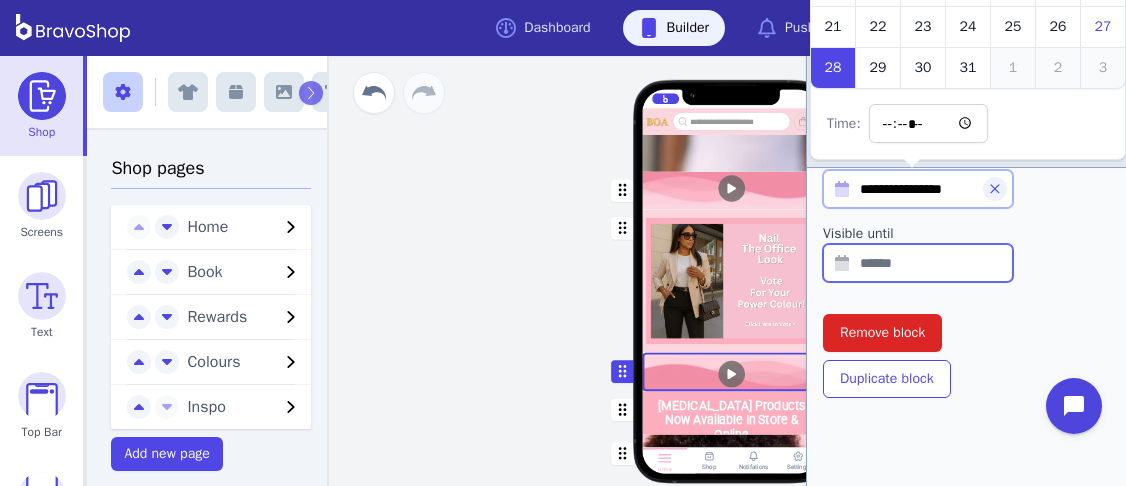click at bounding box center [918, 263] 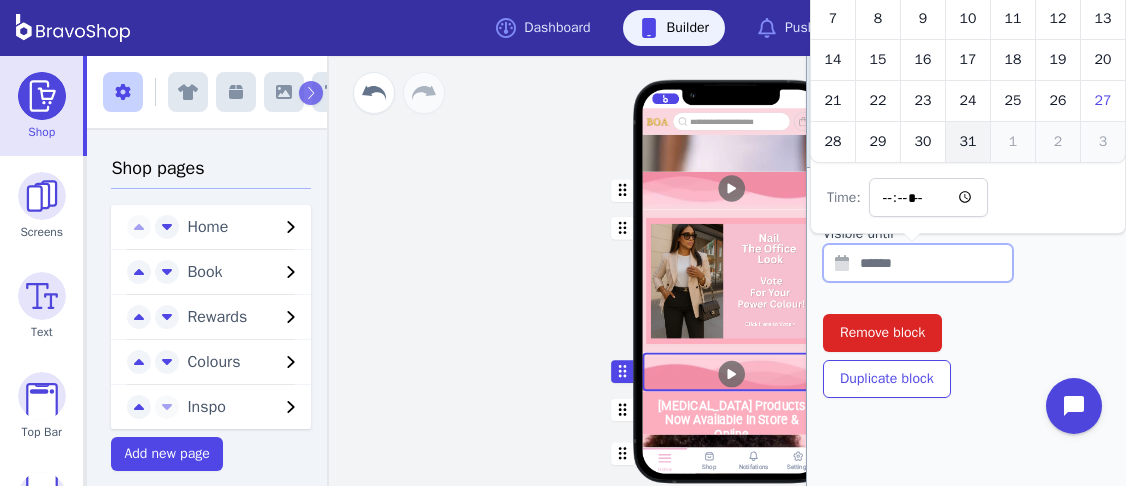 click on "31" at bounding box center (968, 142) 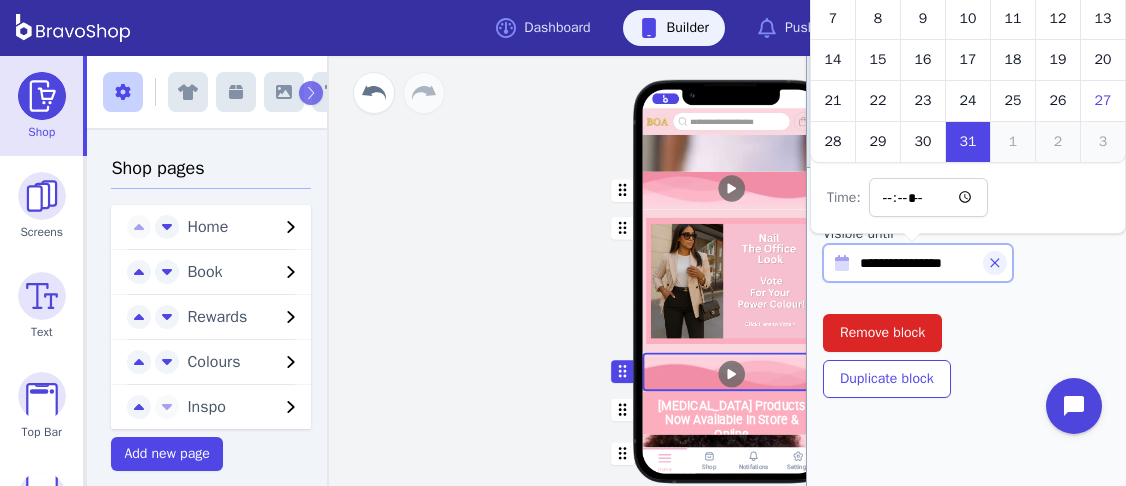 click on "**********" at bounding box center [966, -40] 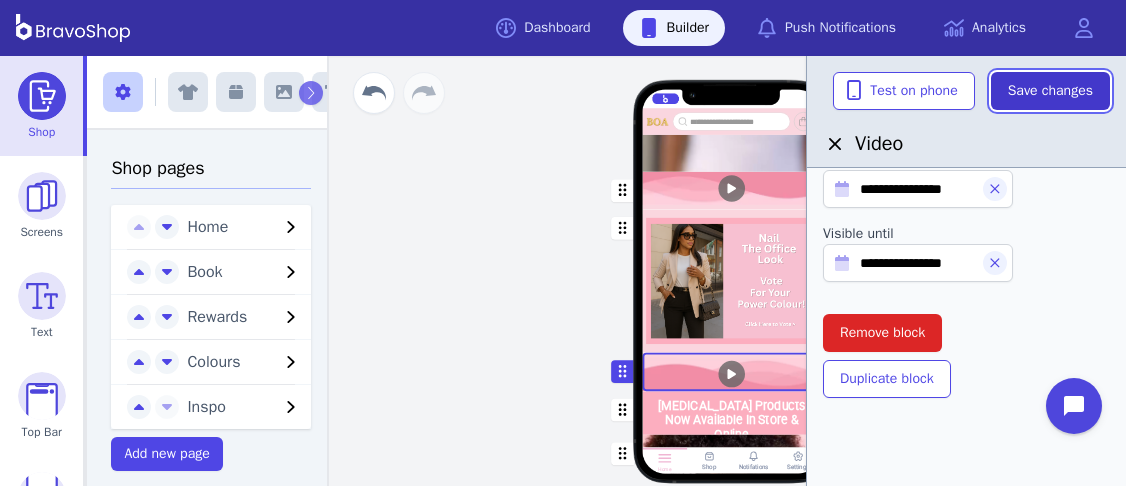 click on "Save changes" at bounding box center (1050, 91) 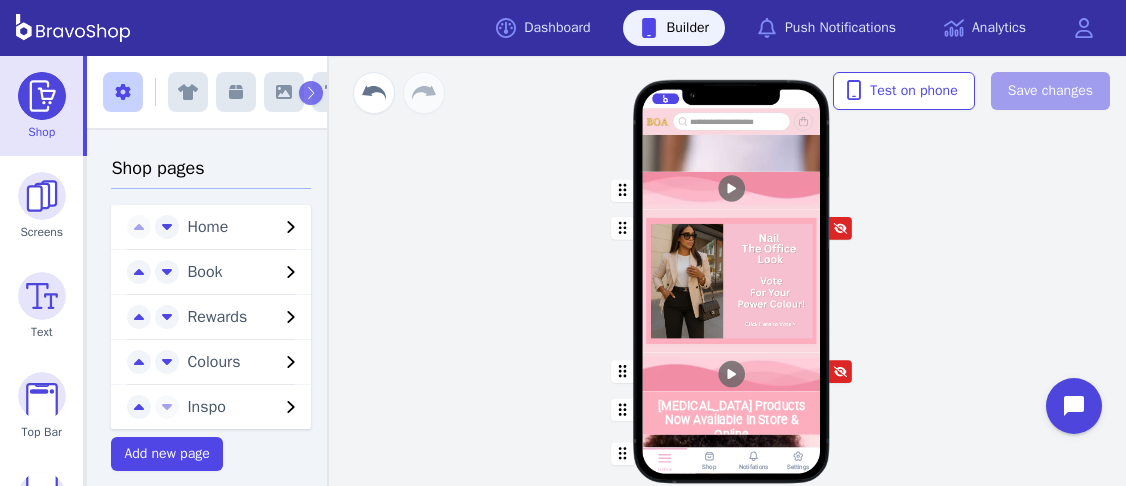 click on "Home Book Rewards Colours Inspo Skin Care Products Now Available In Store & Online Shop Now Choose Your Colour,                   Your Style & Your Vibe Drag a block here to get started Home Shop Notifations Settings" at bounding box center [731, 271] 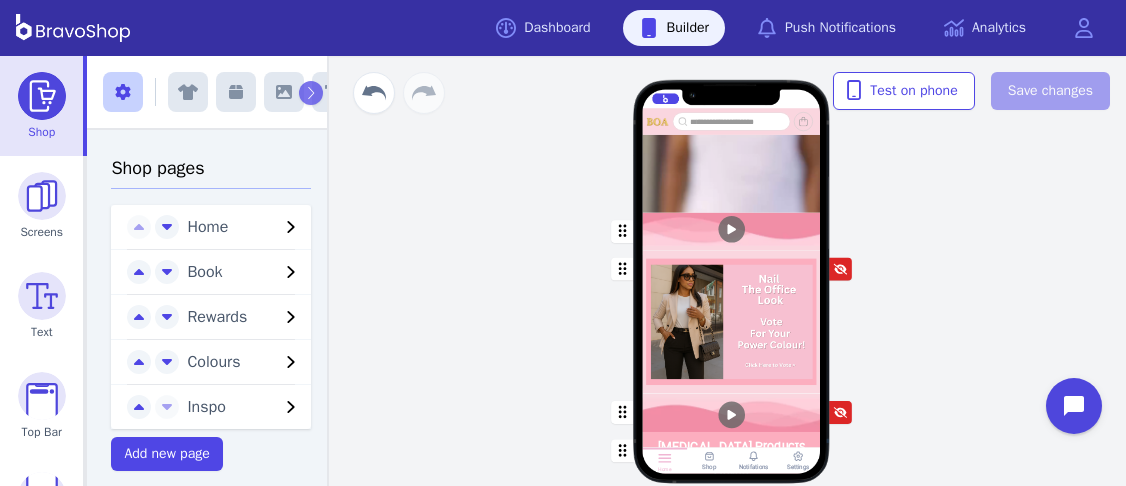 scroll, scrollTop: 664, scrollLeft: 0, axis: vertical 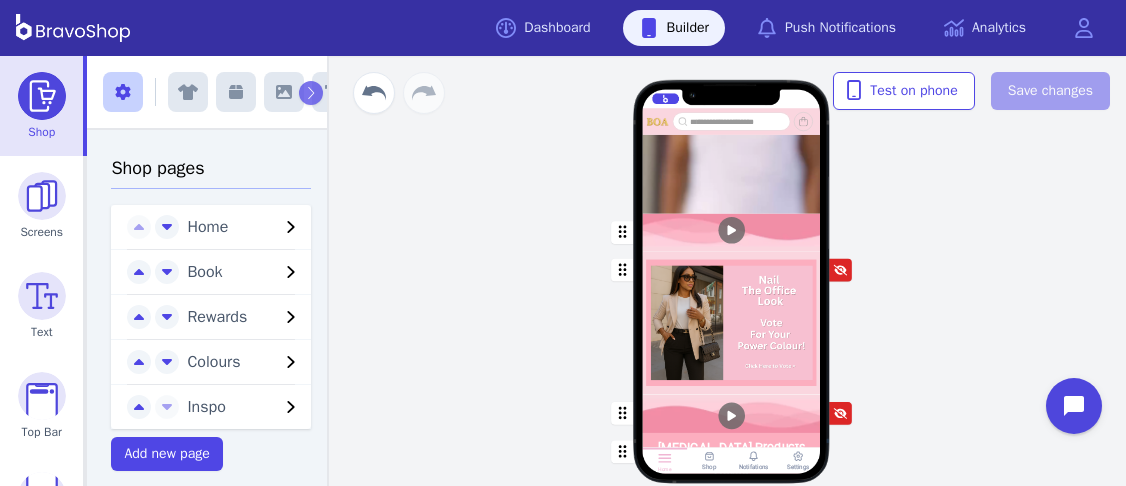 click at bounding box center (732, 232) 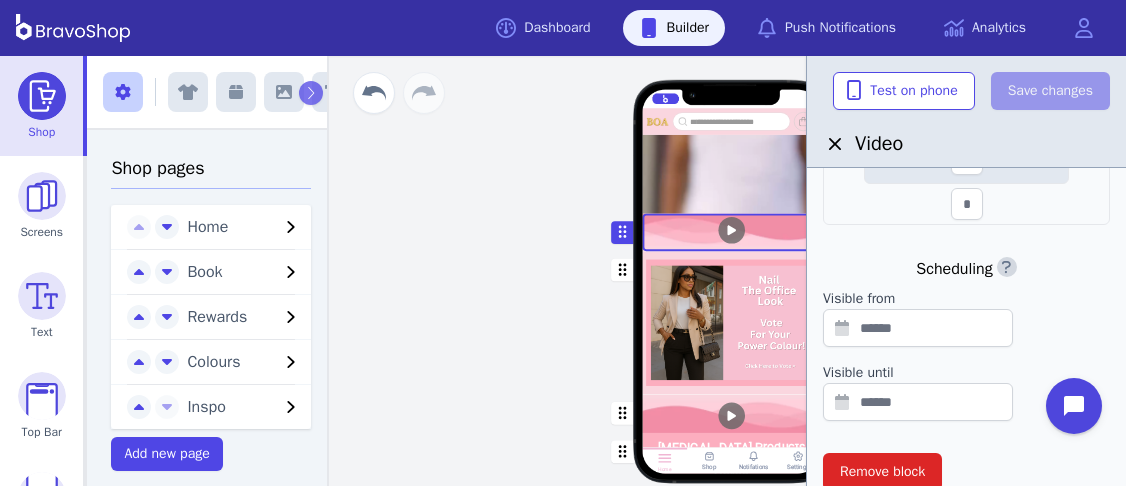 scroll, scrollTop: 788, scrollLeft: 0, axis: vertical 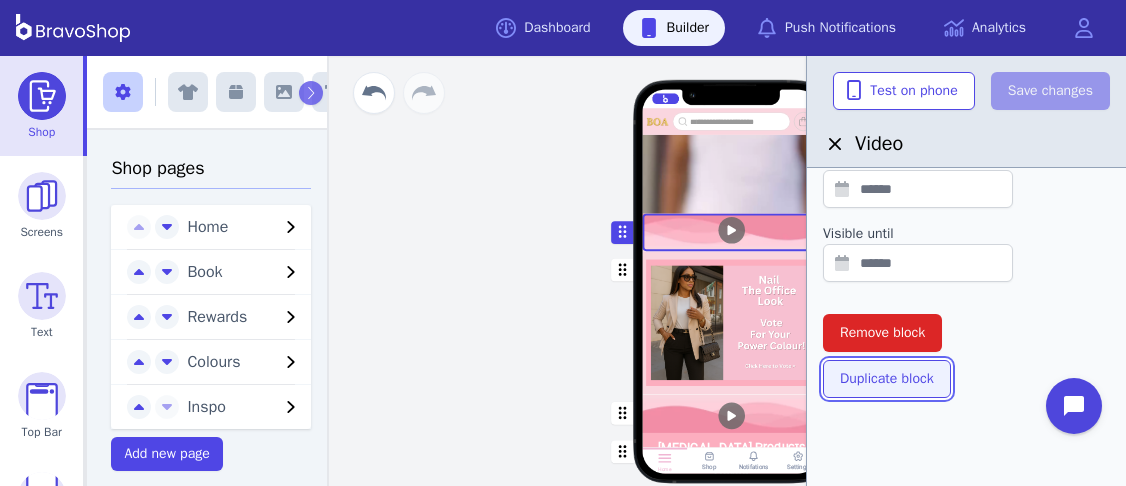 click on "Duplicate block" at bounding box center (887, 379) 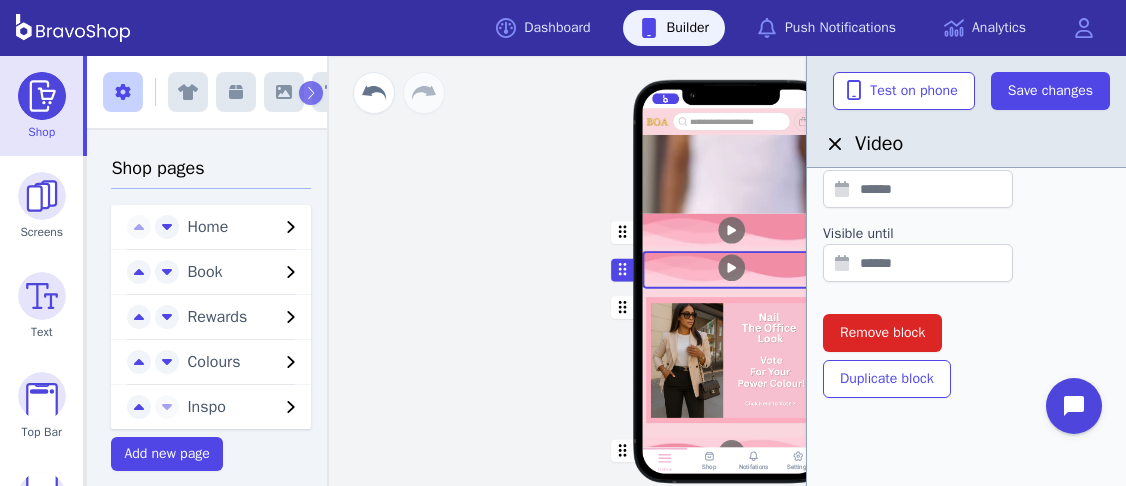 drag, startPoint x: 765, startPoint y: 258, endPoint x: 695, endPoint y: 252, distance: 70.256676 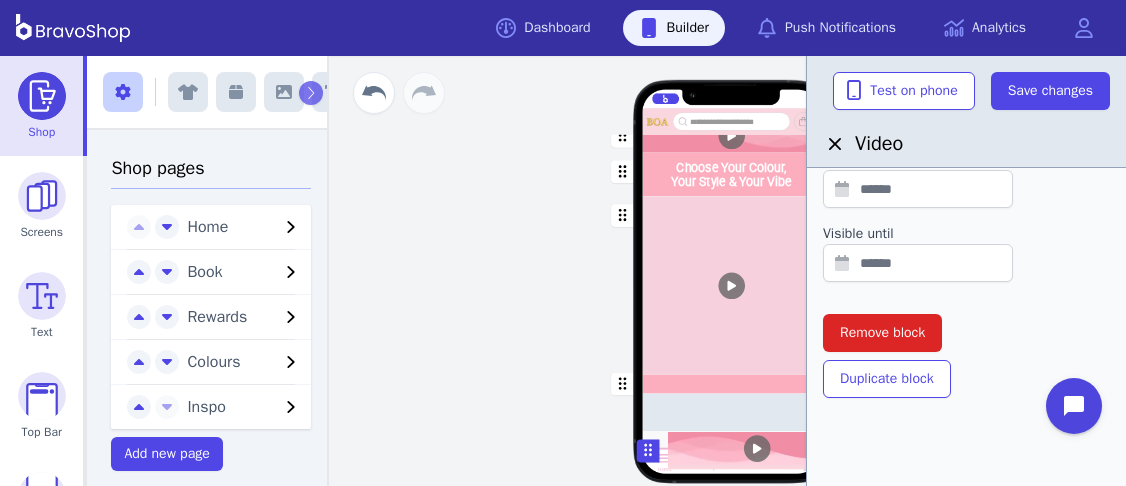 scroll, scrollTop: 2079, scrollLeft: 0, axis: vertical 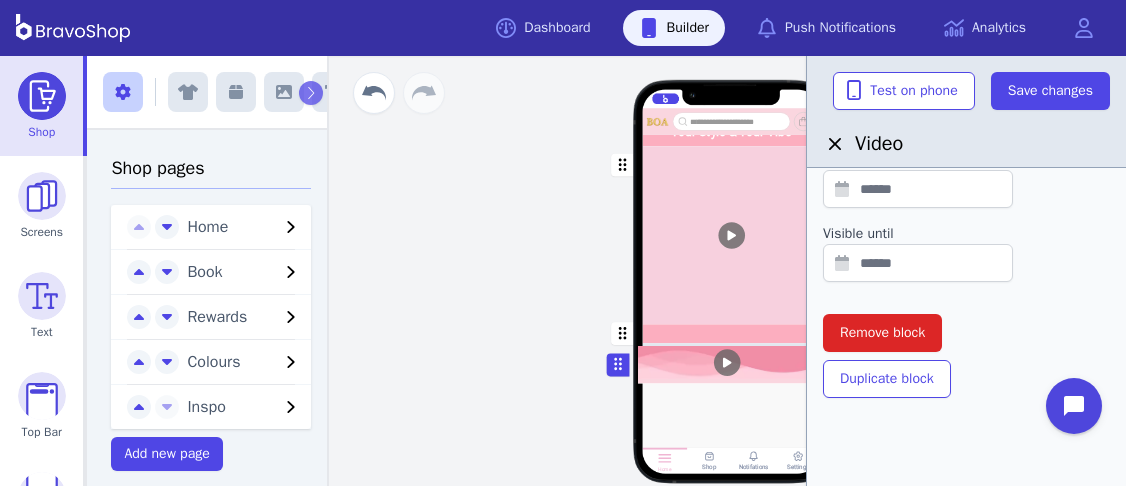 drag, startPoint x: 622, startPoint y: 269, endPoint x: 617, endPoint y: 364, distance: 95.131485 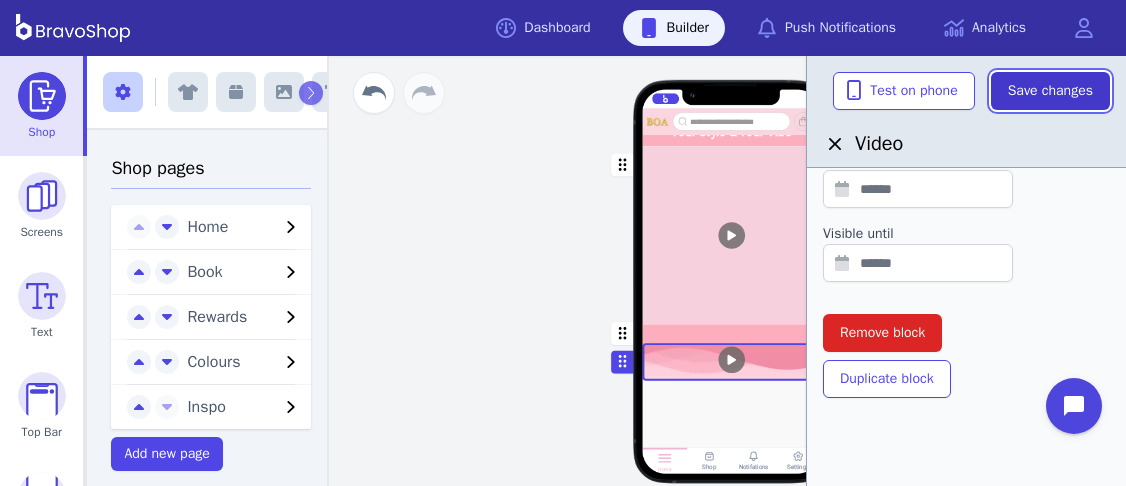 click on "Save changes" at bounding box center [1050, 91] 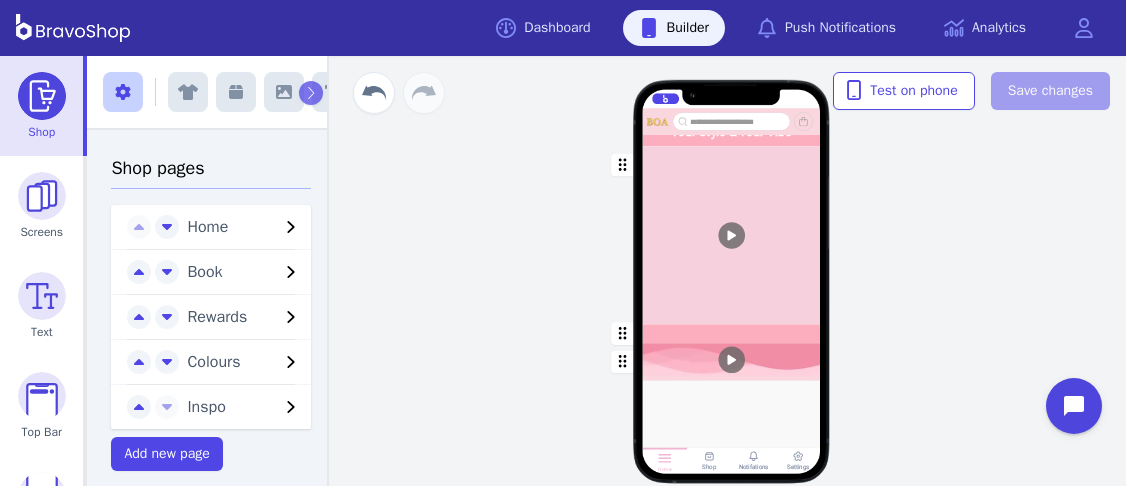 click on "Home Book Rewards Colours Inspo Skin Care Products Now Available In Store & Online Shop Now Choose Your Colour,                   Your Style & Your Vibe Drag a block here to get started Home Shop Notifations Settings" at bounding box center [731, 271] 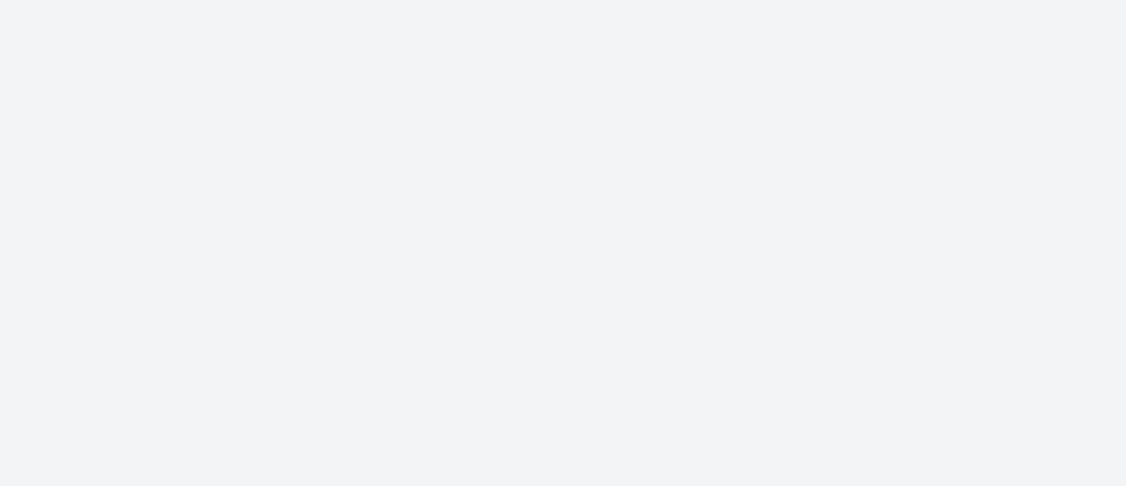 scroll, scrollTop: 0, scrollLeft: 0, axis: both 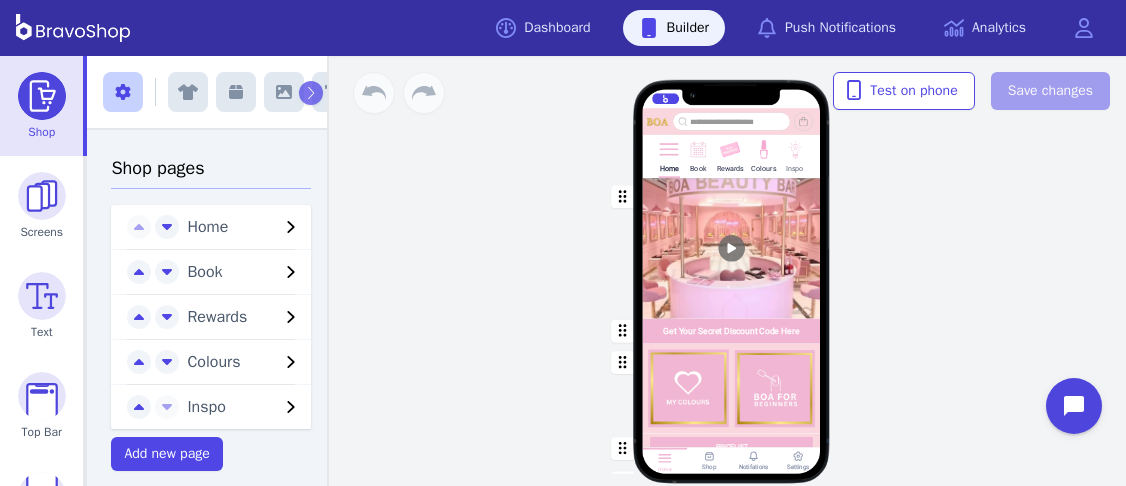 click at bounding box center (794, 162) 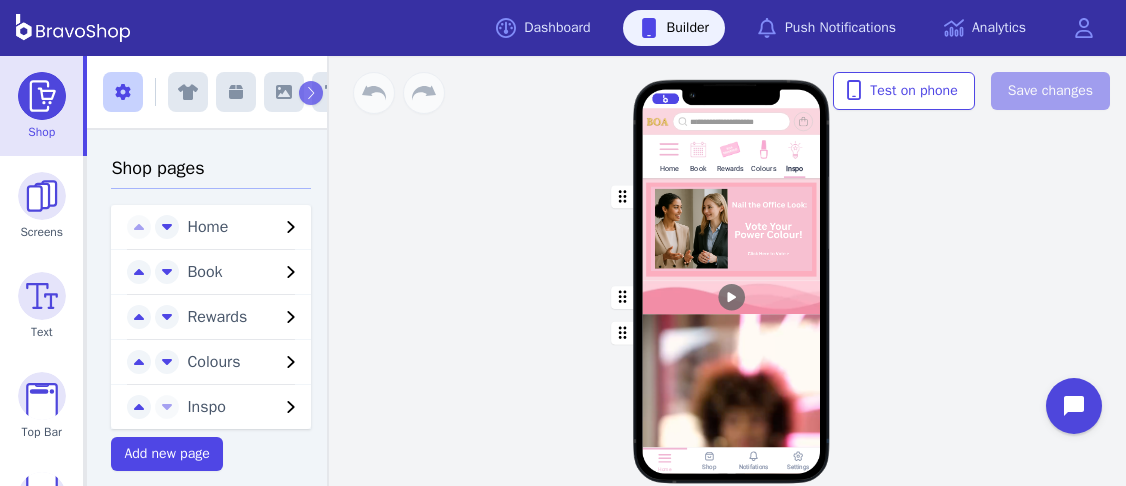 click at bounding box center (732, 229) 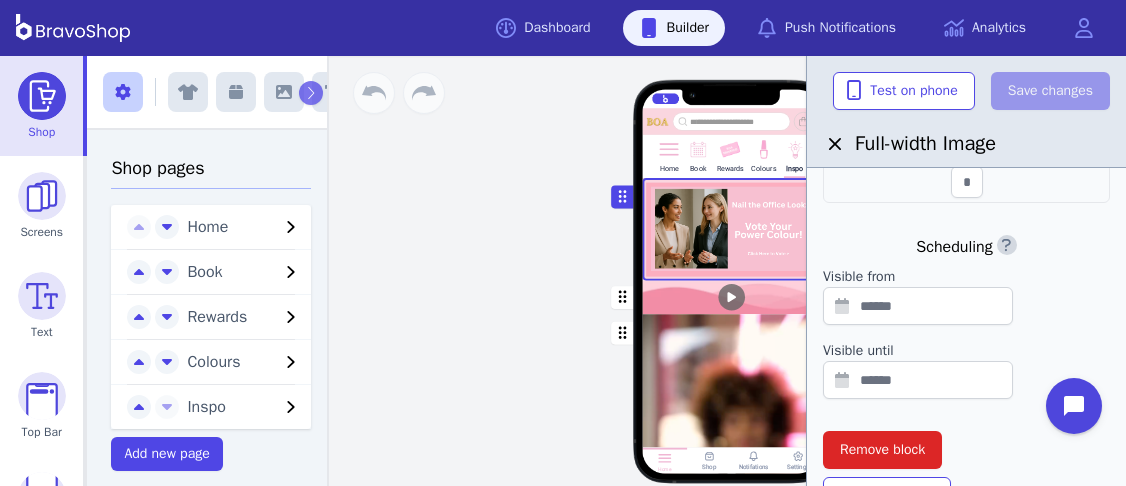 scroll, scrollTop: 653, scrollLeft: 0, axis: vertical 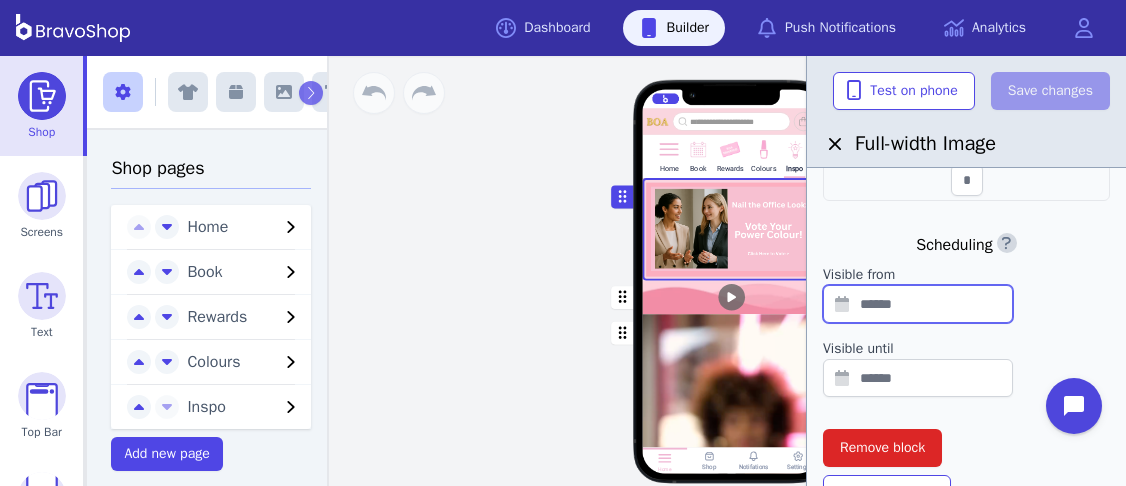 click at bounding box center (918, 304) 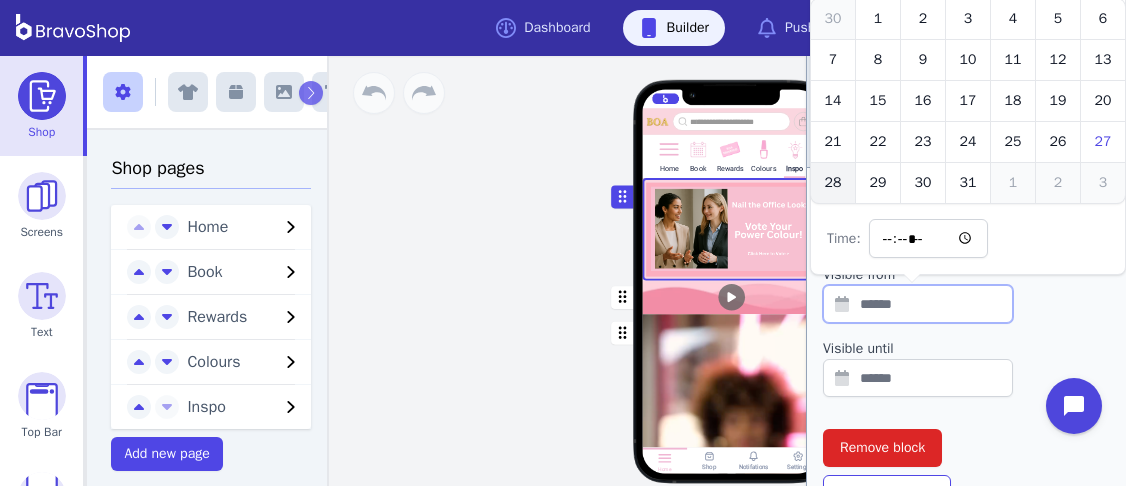 click on "28" at bounding box center (833, 183) 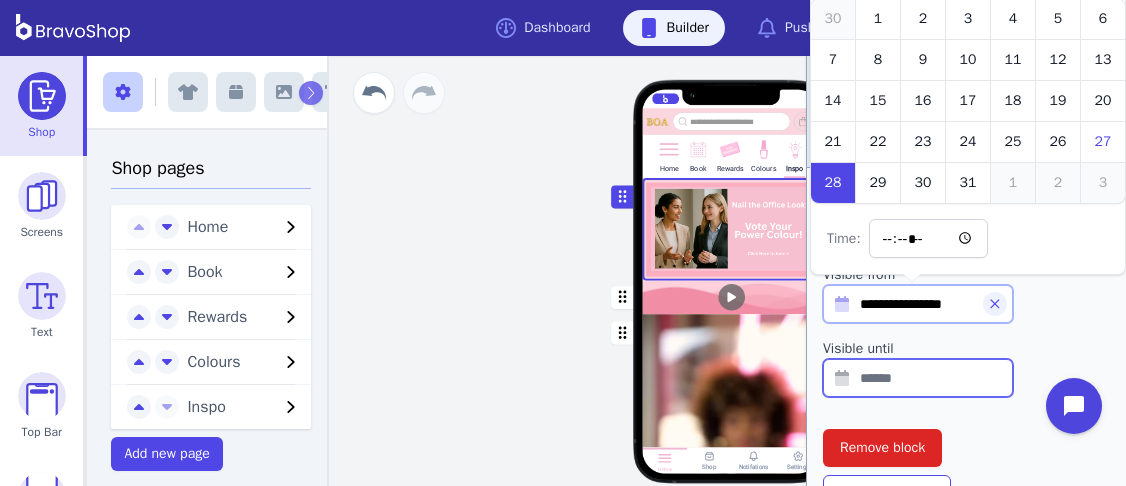 click at bounding box center [918, 378] 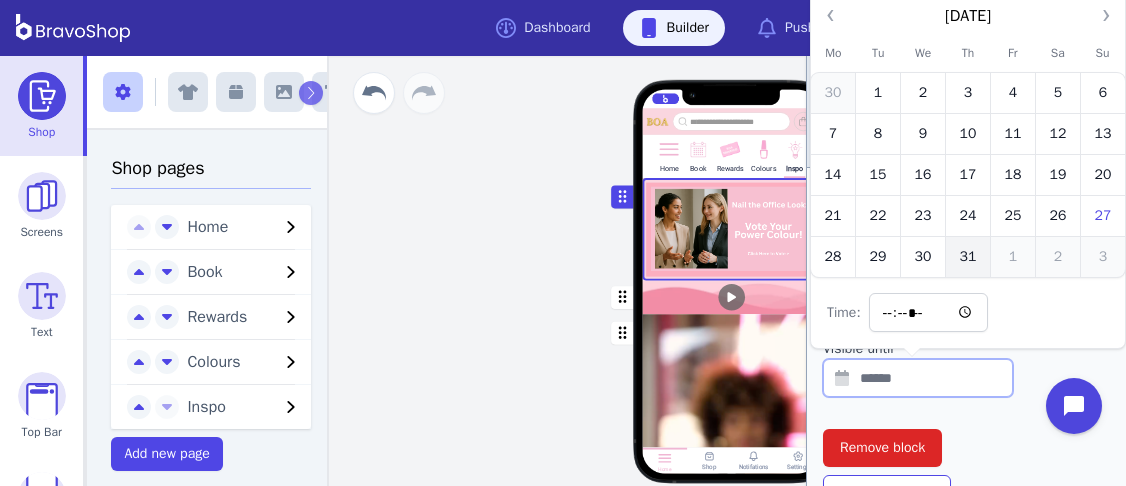 click on "31" at bounding box center [968, 257] 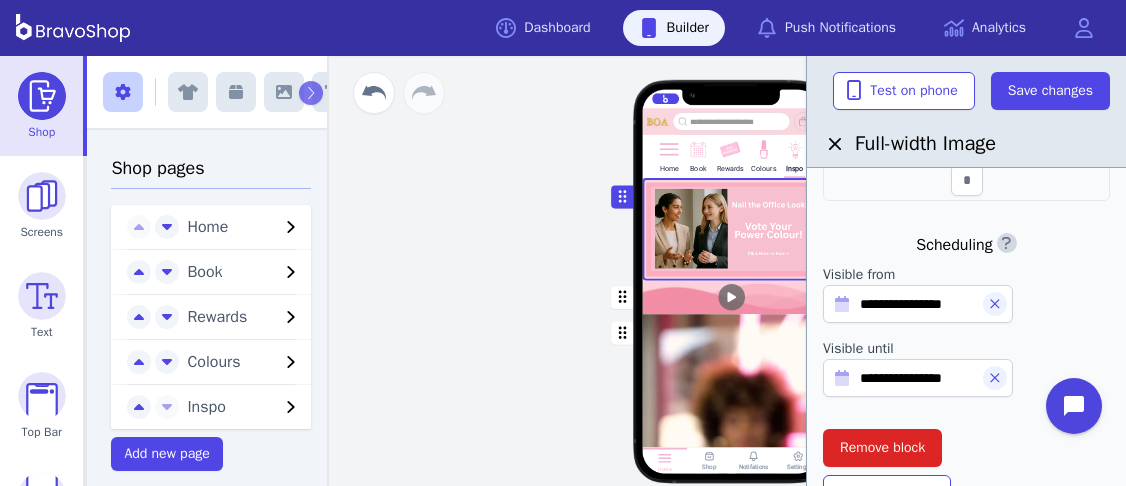 click on "**********" at bounding box center [966, 86] 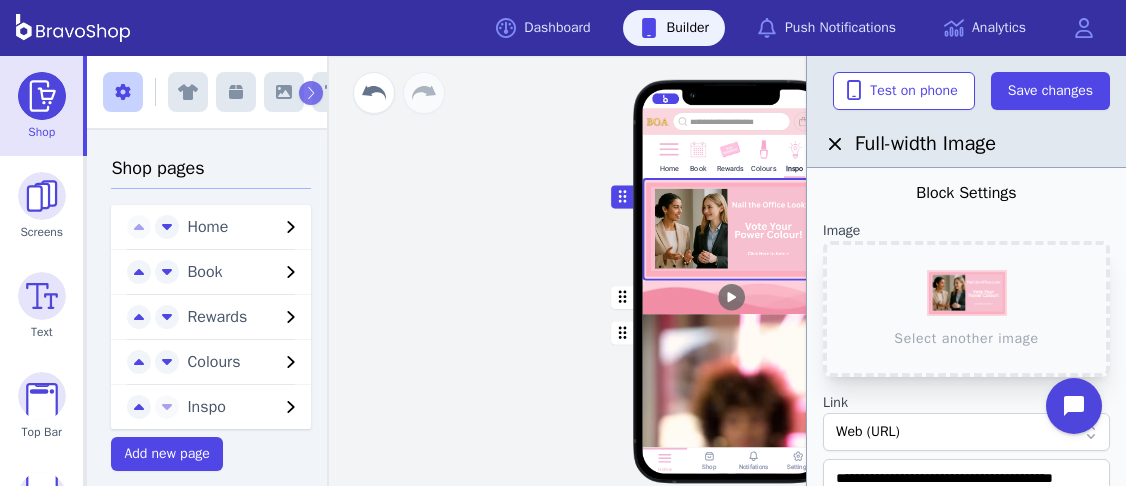 scroll, scrollTop: 0, scrollLeft: 0, axis: both 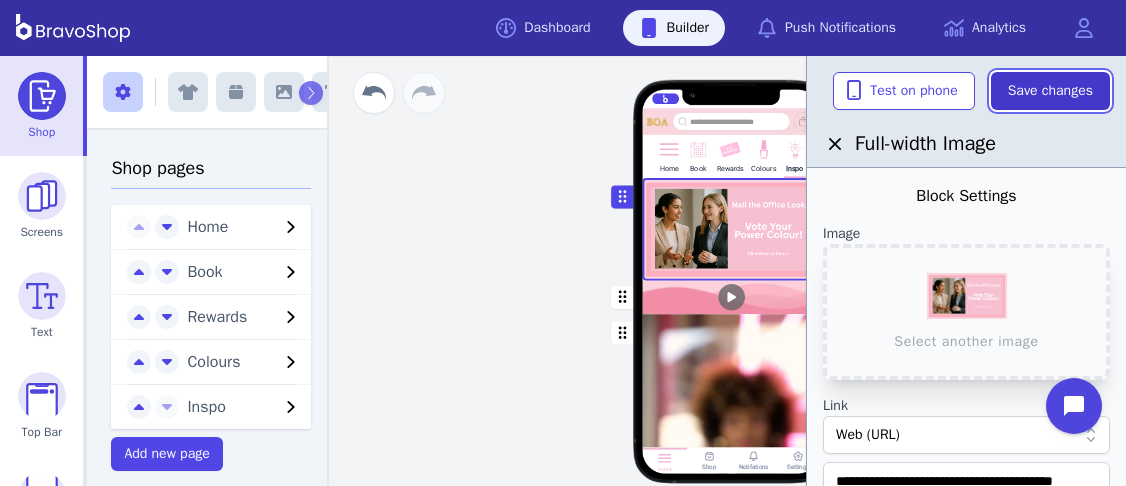 click on "Save changes" at bounding box center [1050, 91] 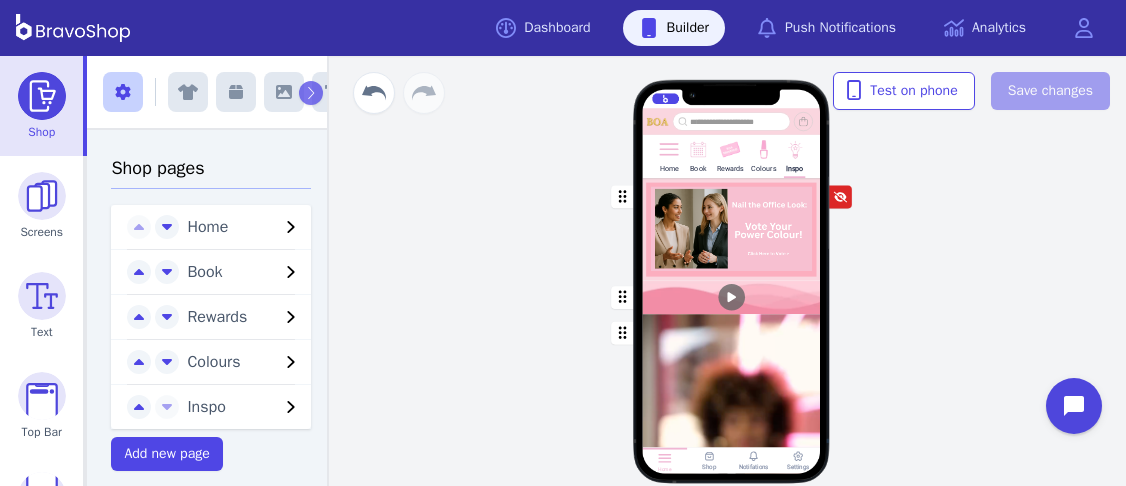 click at bounding box center (732, 229) 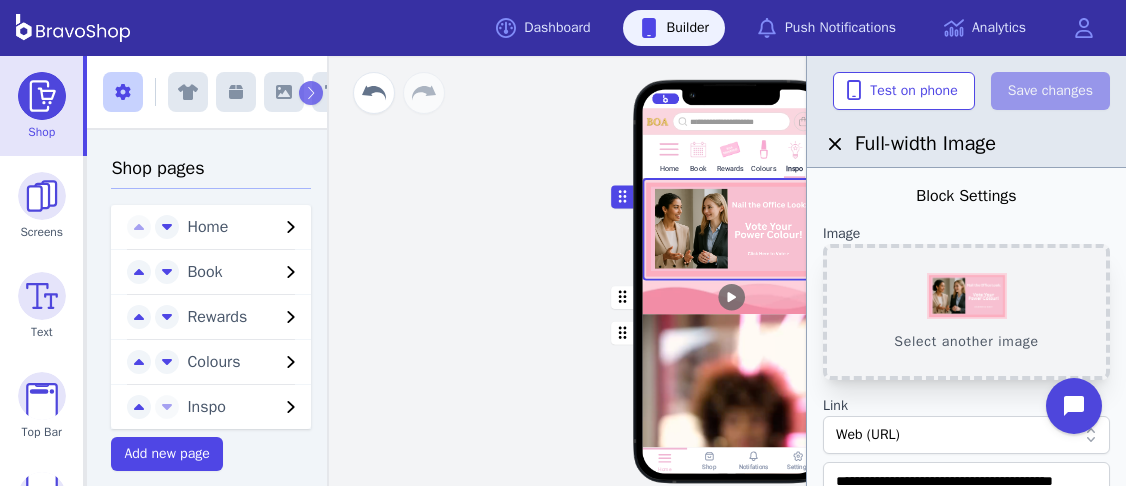 click on "Select another image" at bounding box center [966, 312] 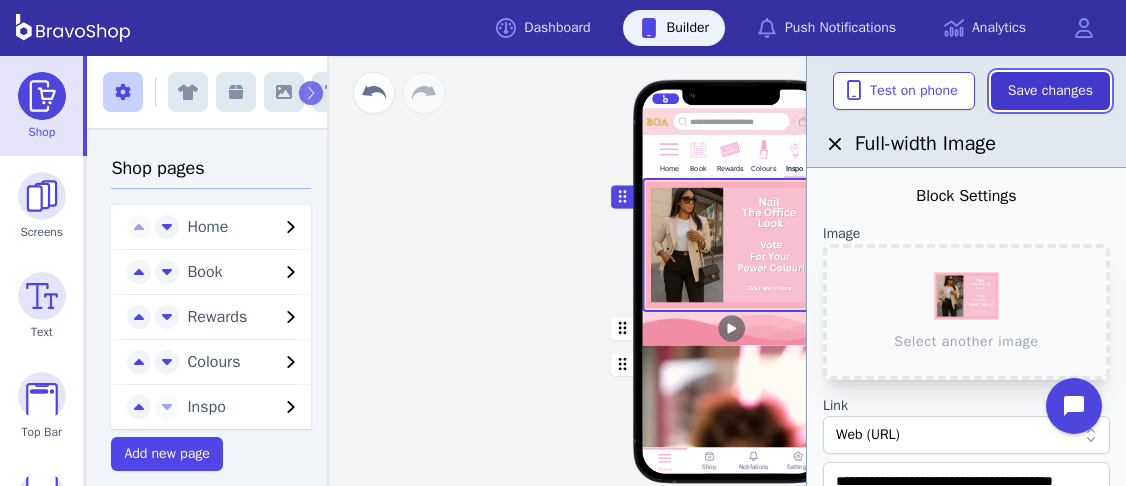 click on "Save changes" at bounding box center (1050, 91) 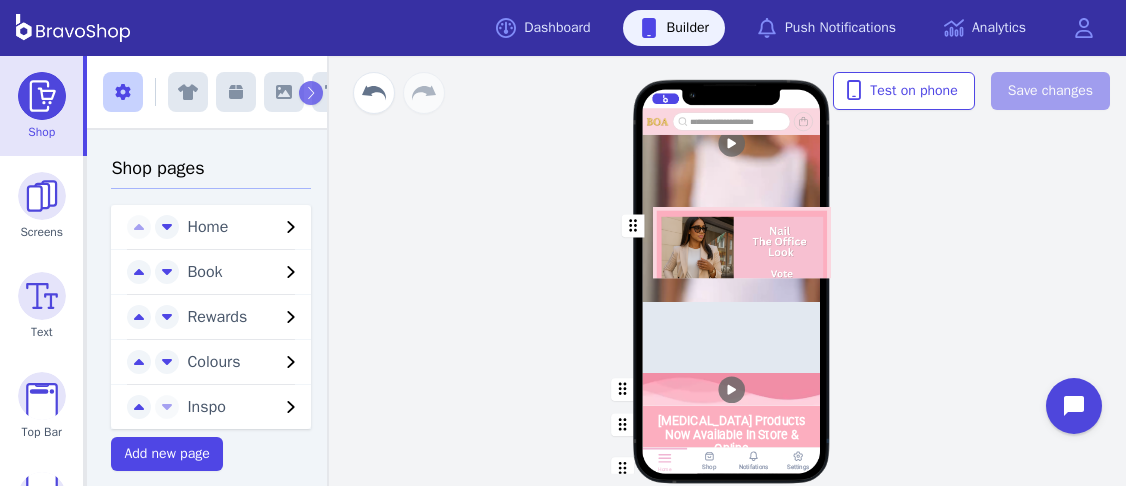 scroll, scrollTop: 469, scrollLeft: 0, axis: vertical 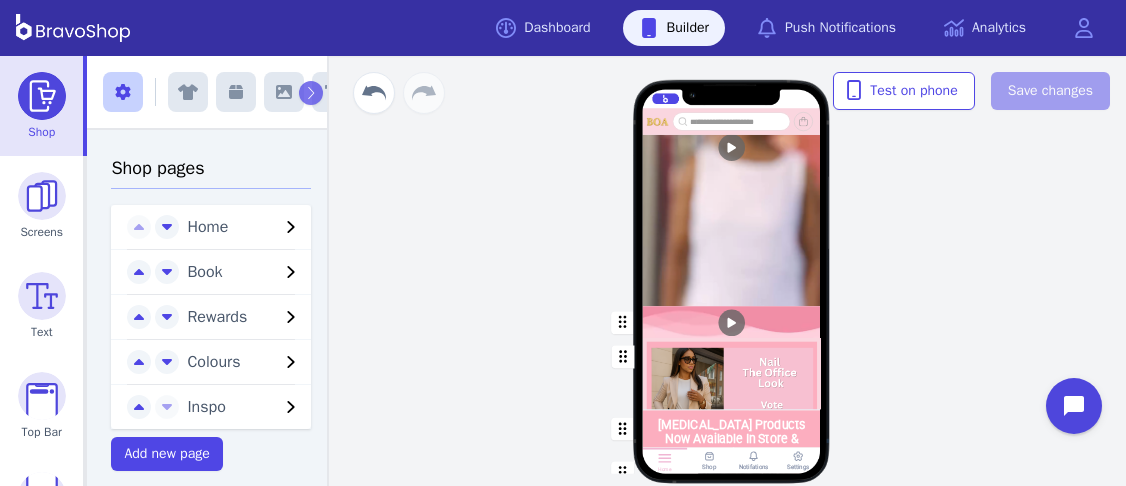 drag, startPoint x: 621, startPoint y: 198, endPoint x: 621, endPoint y: 358, distance: 160 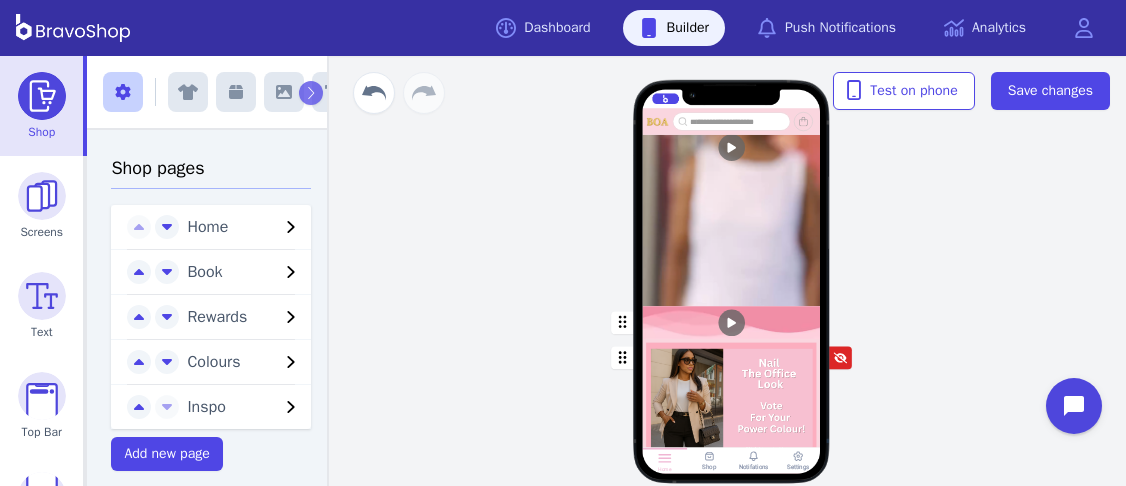 click on "Home Book Rewards Colours Inspo Skin Care Products Now Available In Store & Online Shop Now Choose Your Colour,                   Your Style & Your Vibe Drag a block here to get started Home Shop Notifations Settings" at bounding box center [731, 271] 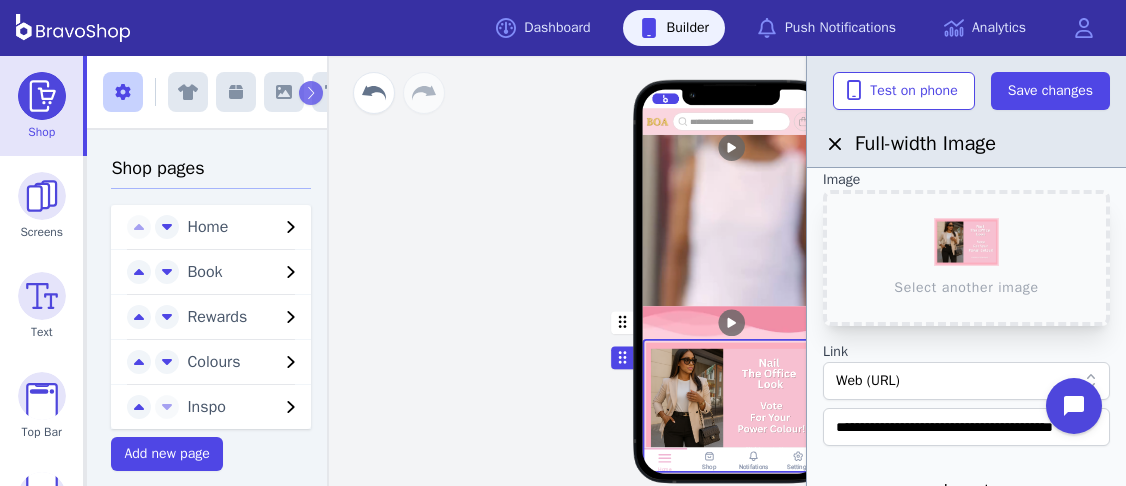 scroll, scrollTop: 41, scrollLeft: 0, axis: vertical 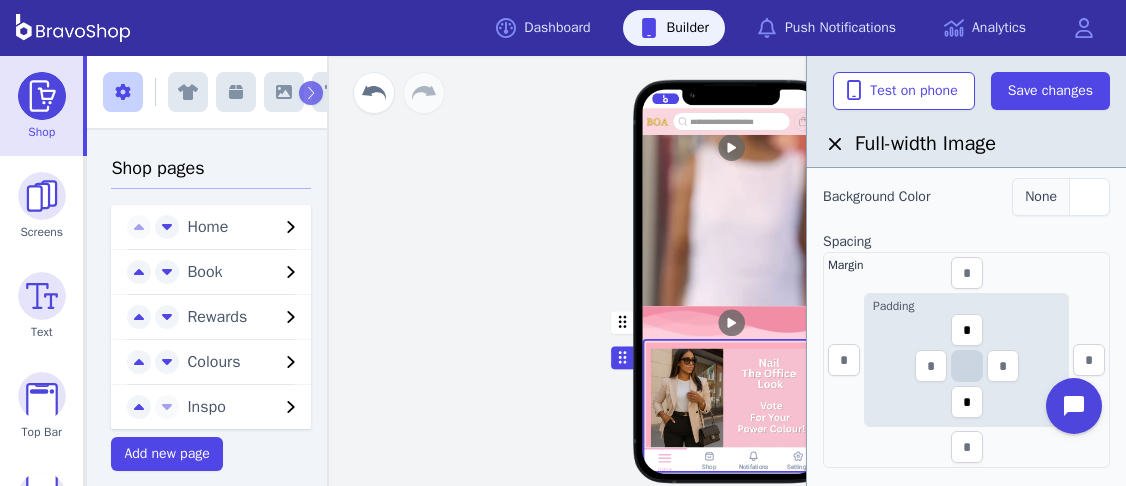 click at bounding box center (1089, 197) 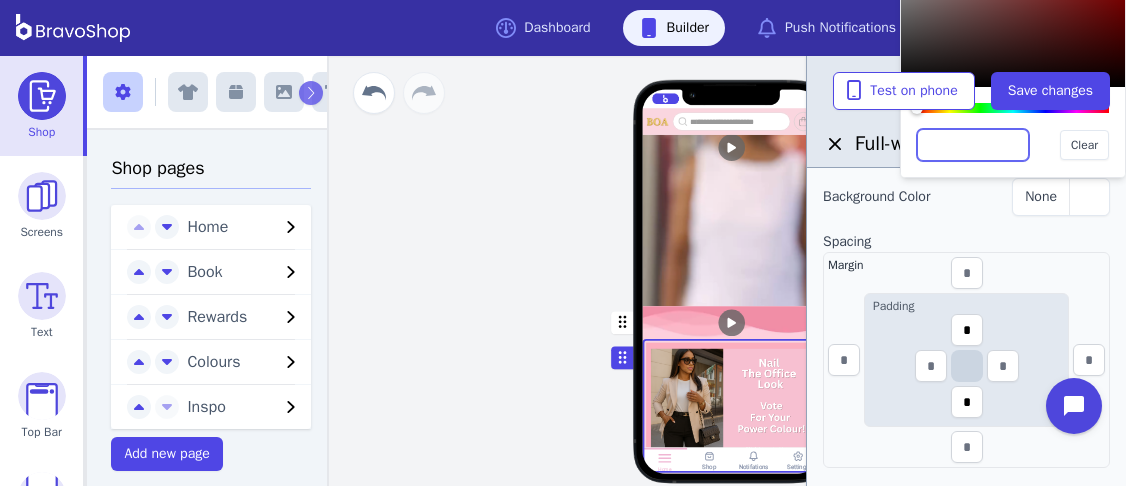 click at bounding box center (973, 145) 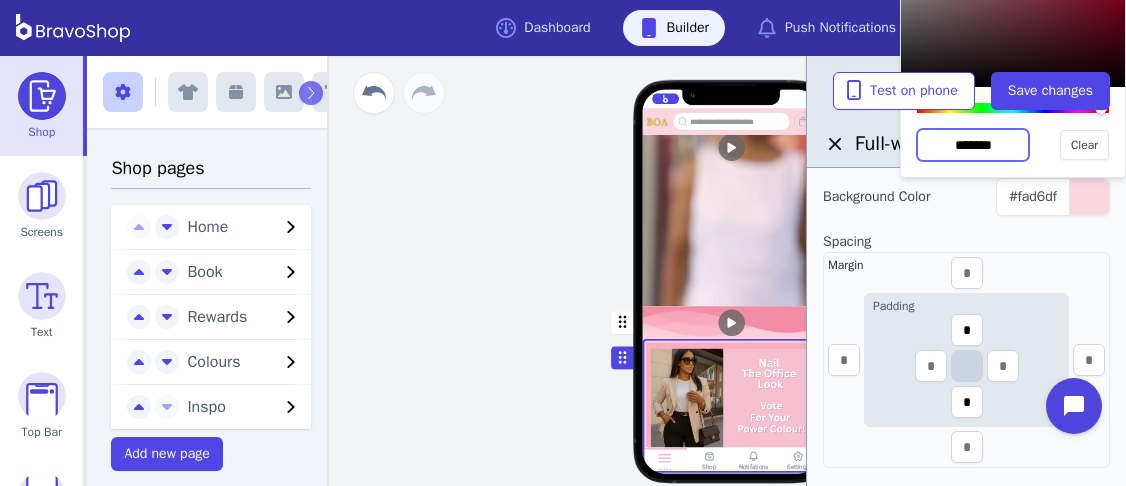 type on "*******" 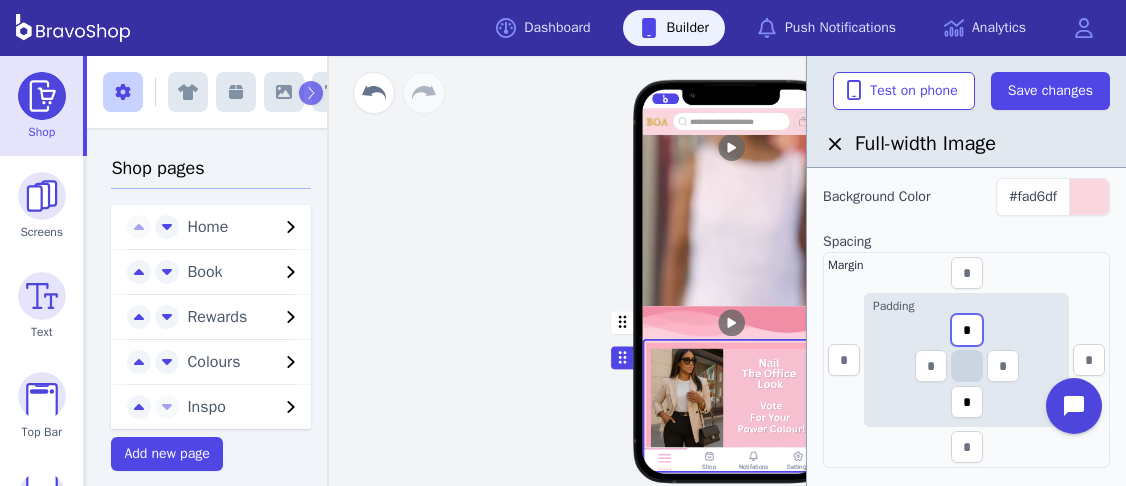 drag, startPoint x: 960, startPoint y: 326, endPoint x: 979, endPoint y: 324, distance: 19.104973 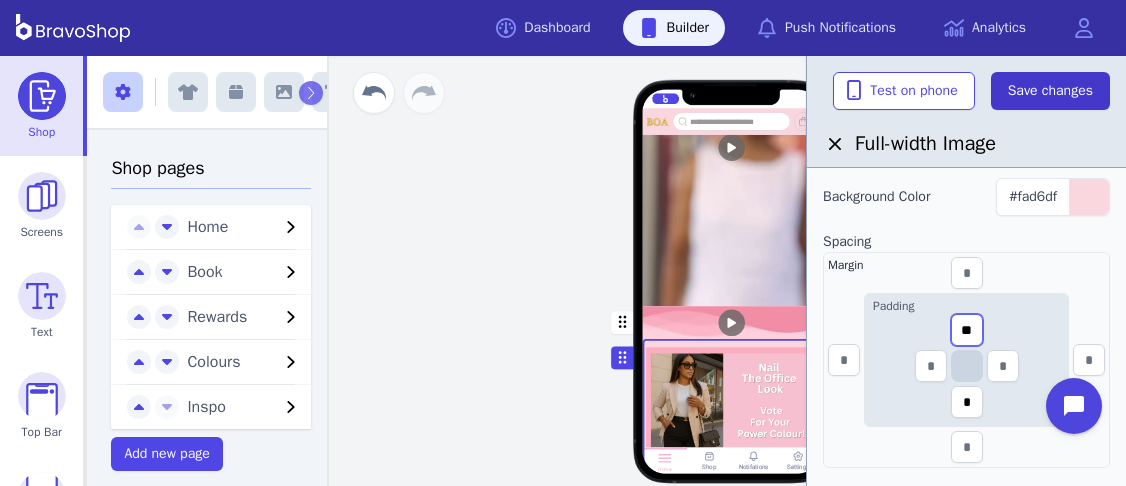 type on "**" 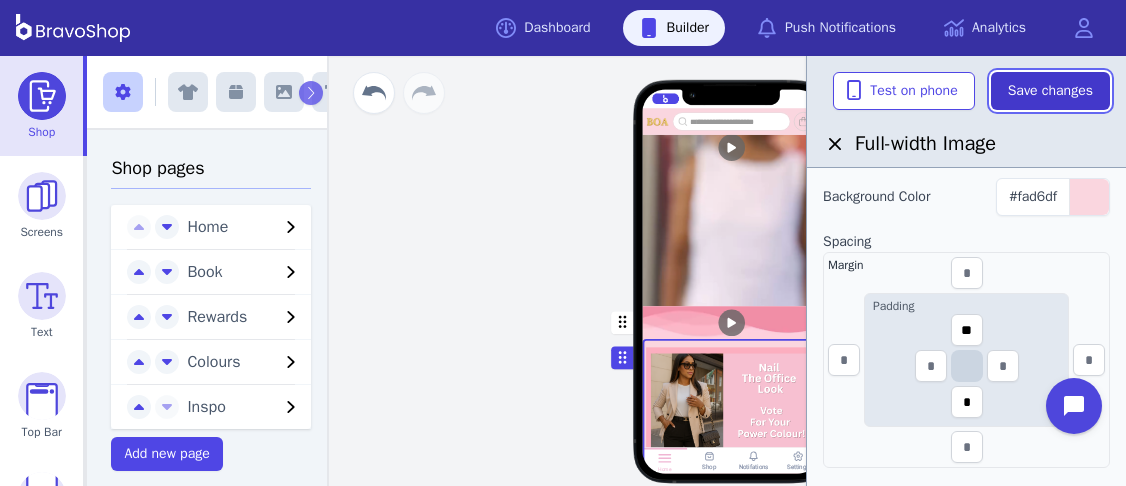 click on "Save changes" at bounding box center (1050, 91) 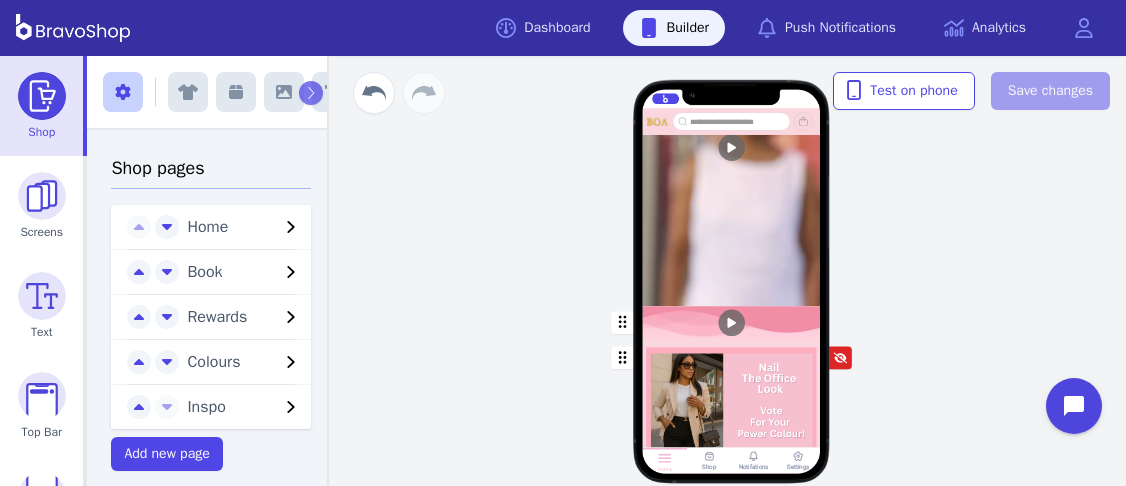 click at bounding box center (732, 322) 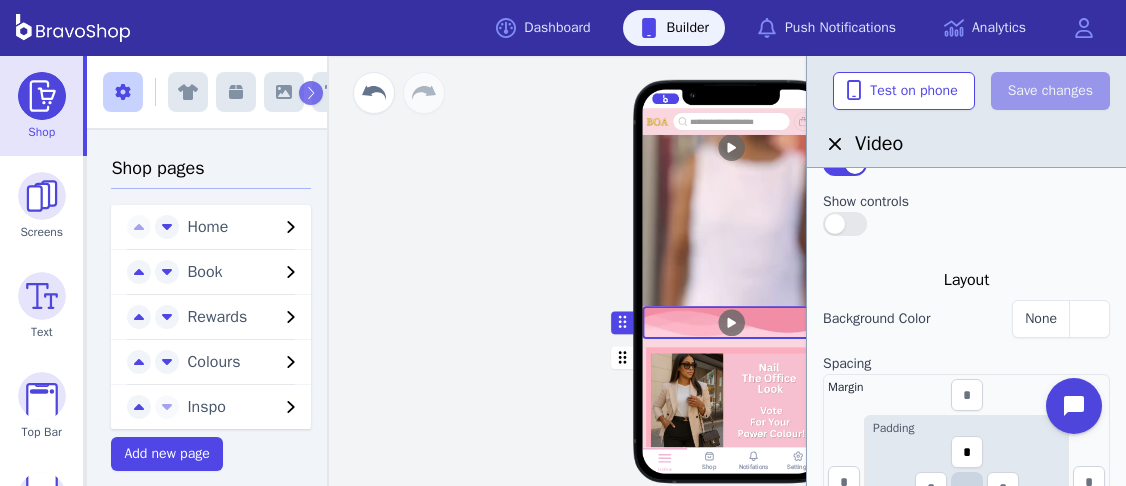 scroll, scrollTop: 288, scrollLeft: 0, axis: vertical 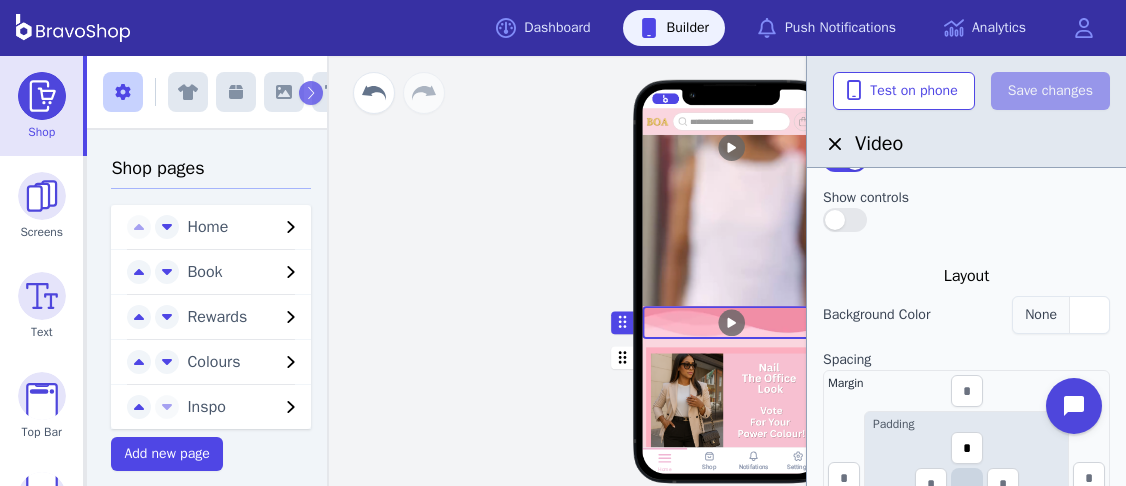 click at bounding box center [1089, 315] 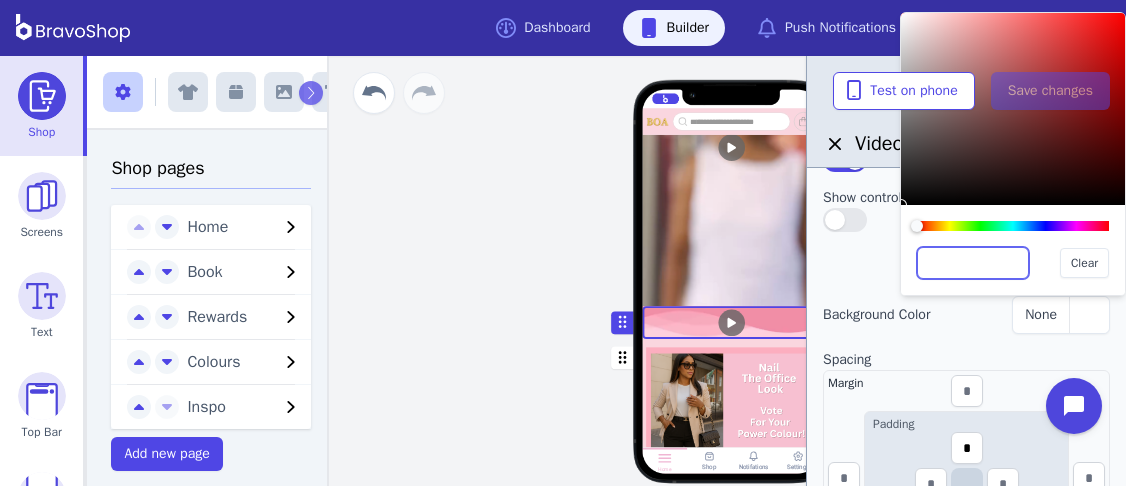 click at bounding box center (973, 263) 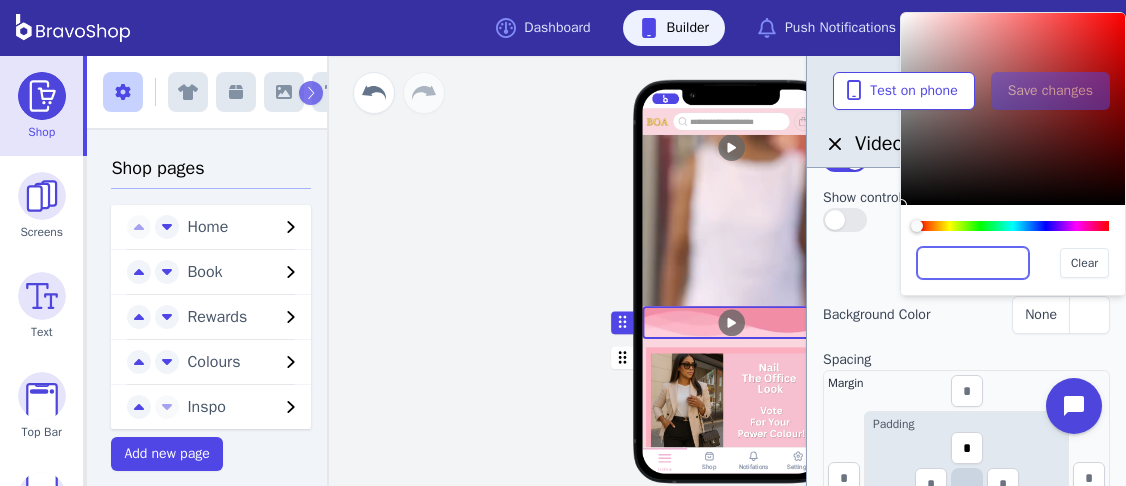 paste on "*******" 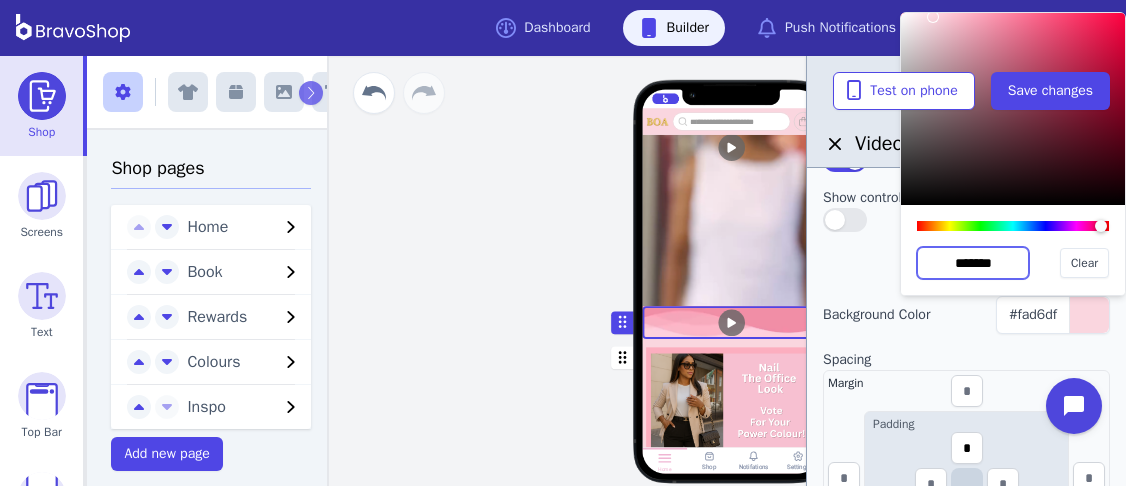 type on "*******" 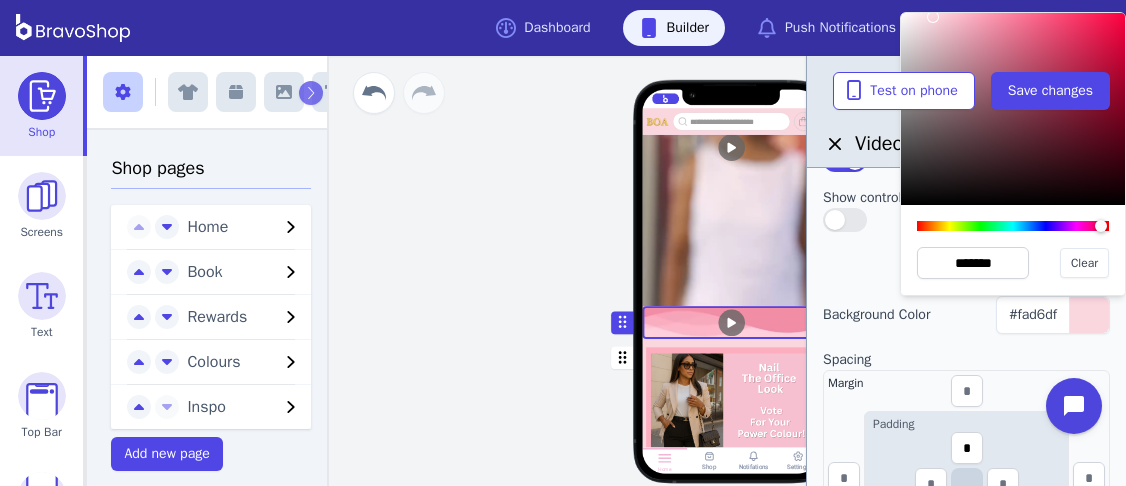 click at bounding box center (966, 342) 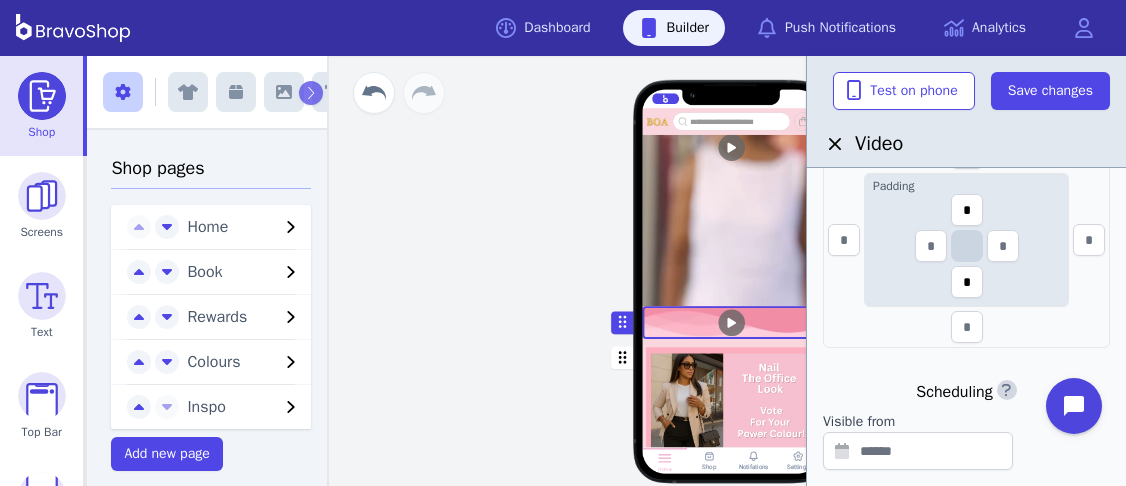 scroll, scrollTop: 540, scrollLeft: 0, axis: vertical 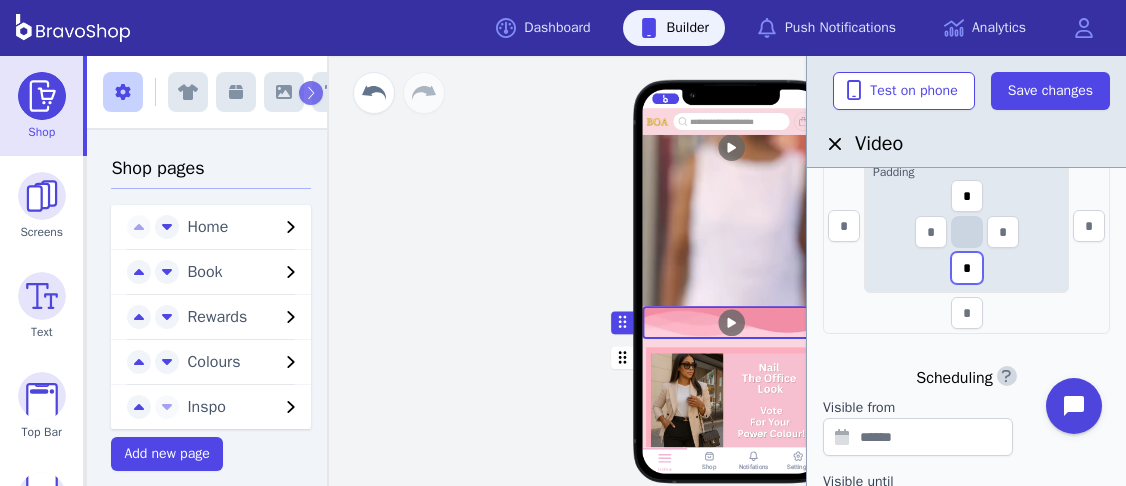 click on "*" at bounding box center [967, 268] 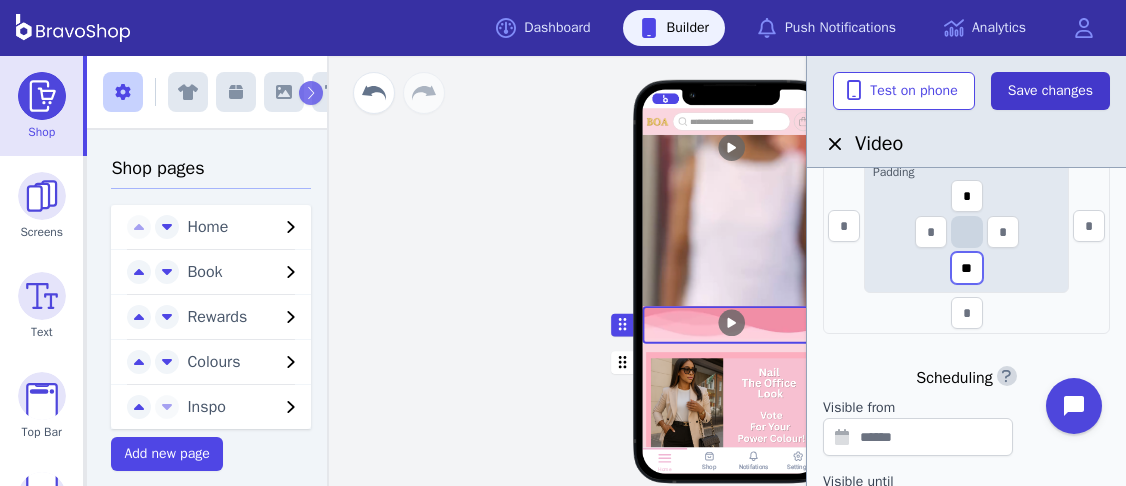 type on "**" 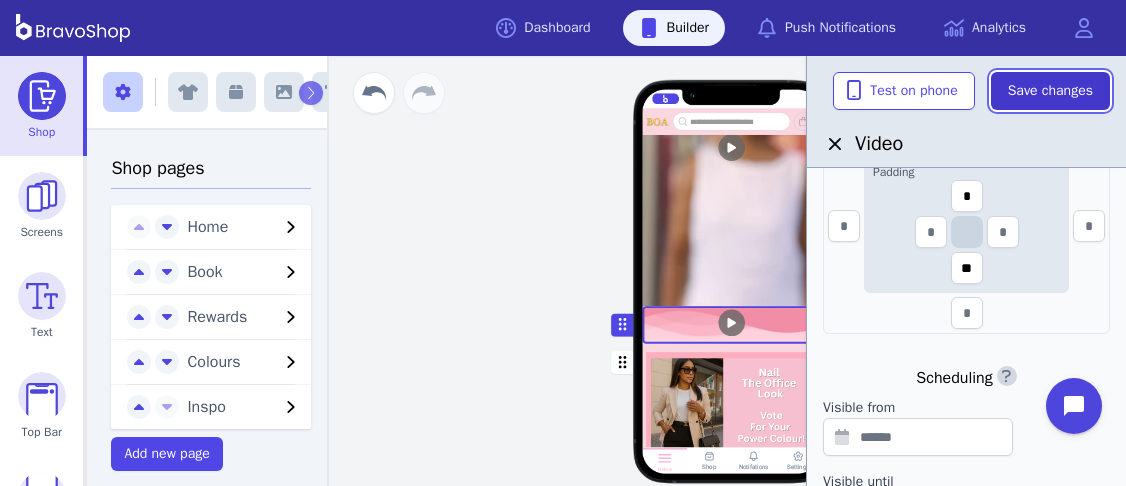 click on "Save changes" at bounding box center (1050, 91) 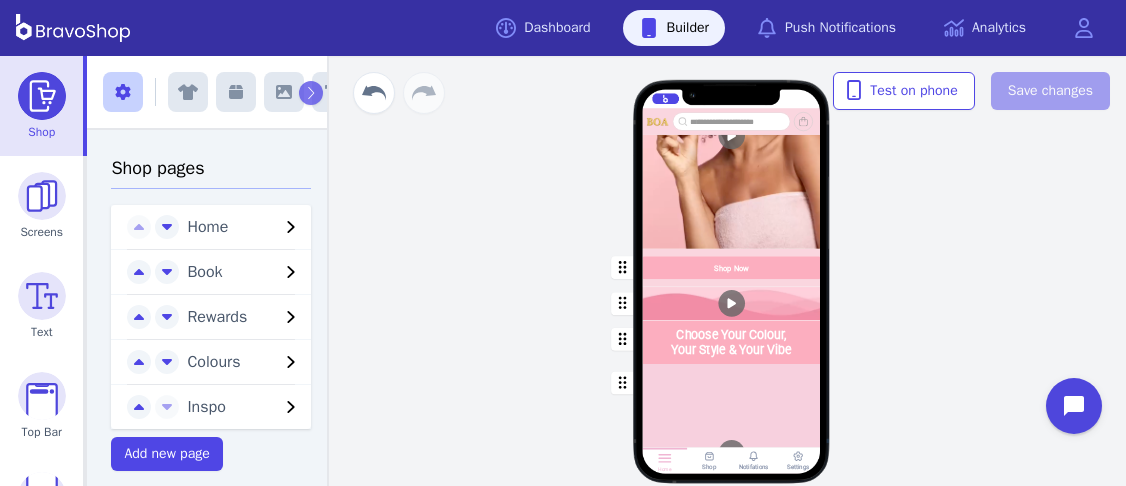 scroll, scrollTop: 1554, scrollLeft: 0, axis: vertical 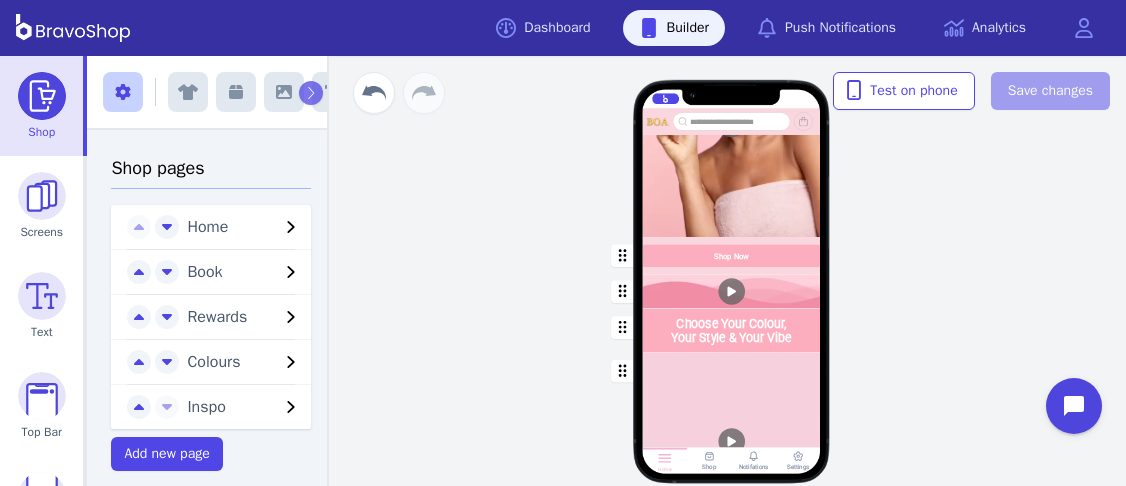 click at bounding box center [732, 292] 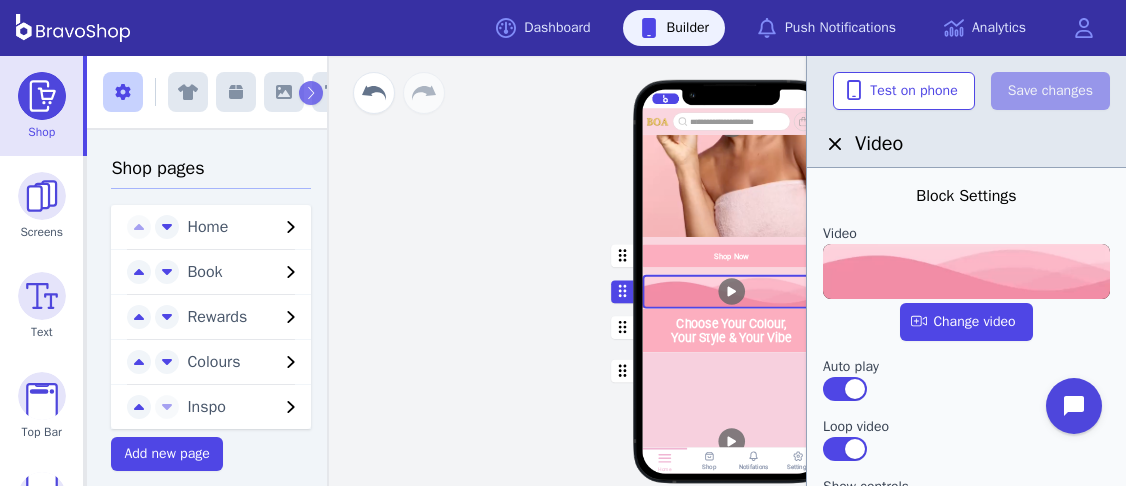 scroll, scrollTop: 789, scrollLeft: 0, axis: vertical 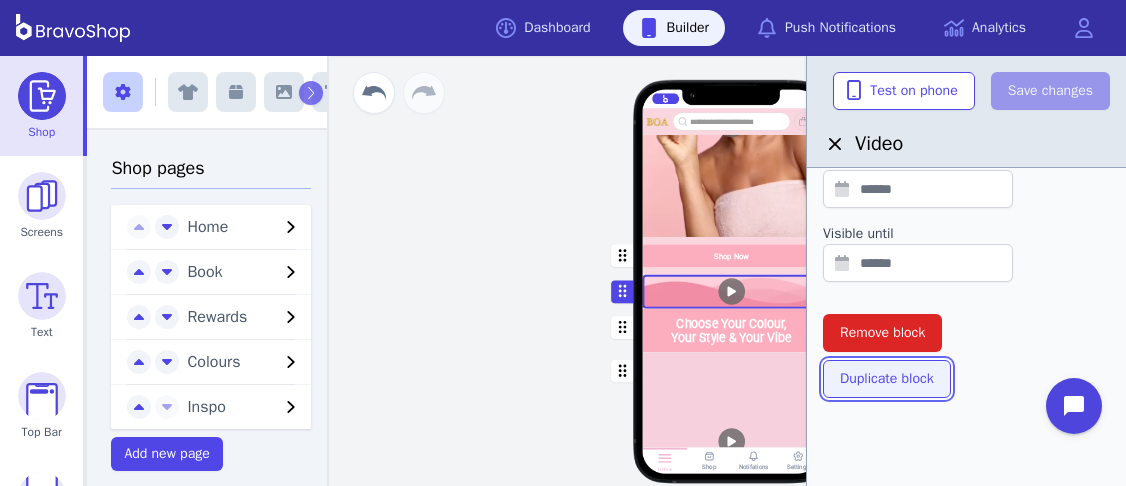 click on "Duplicate block" at bounding box center [887, 379] 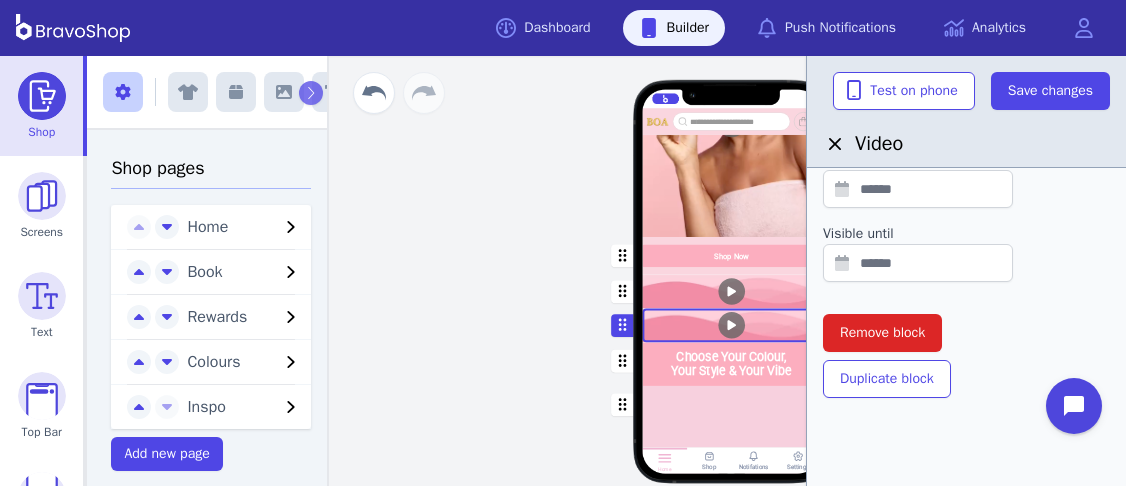 drag, startPoint x: 764, startPoint y: 329, endPoint x: 743, endPoint y: 237, distance: 94.36631 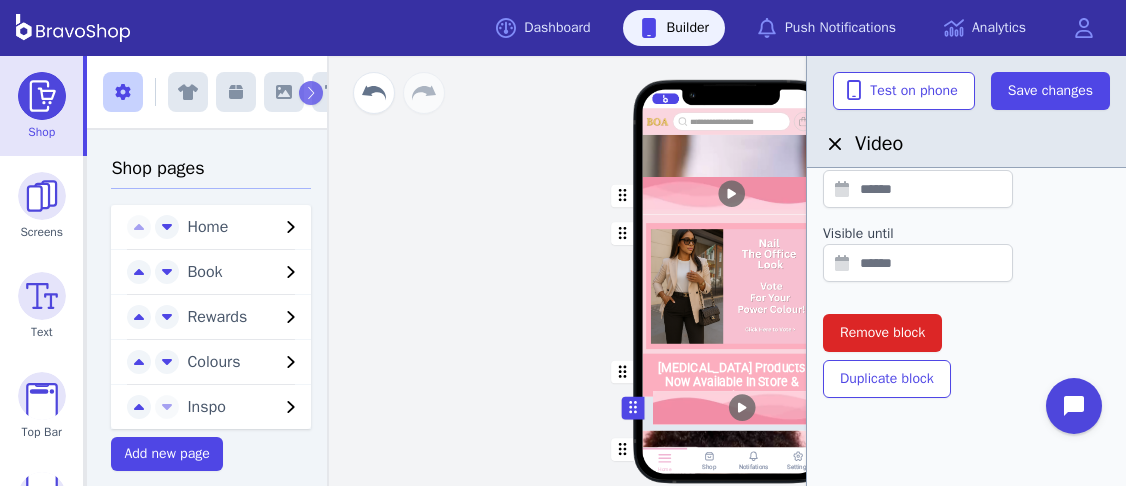 scroll, scrollTop: 752, scrollLeft: 0, axis: vertical 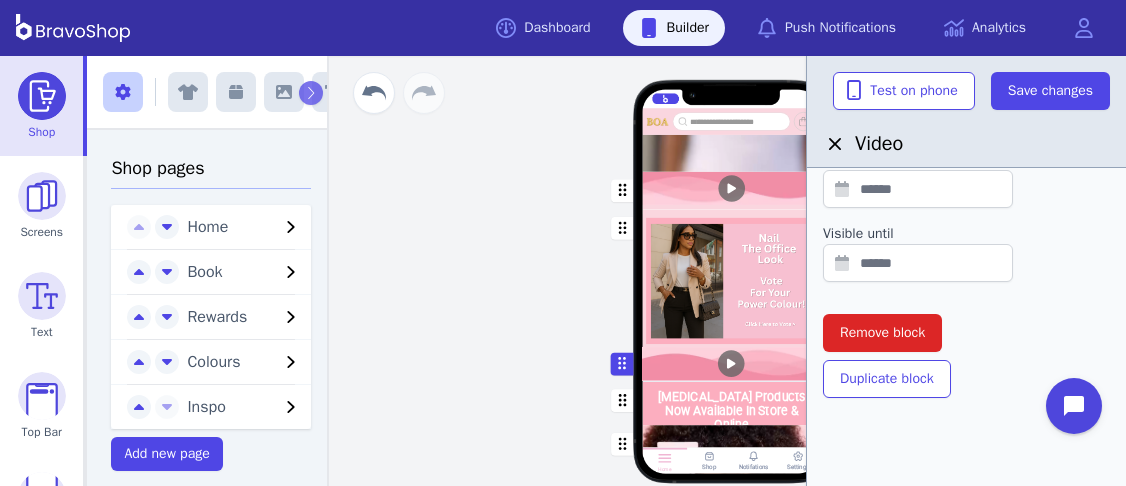drag, startPoint x: 618, startPoint y: 328, endPoint x: 617, endPoint y: 367, distance: 39.012817 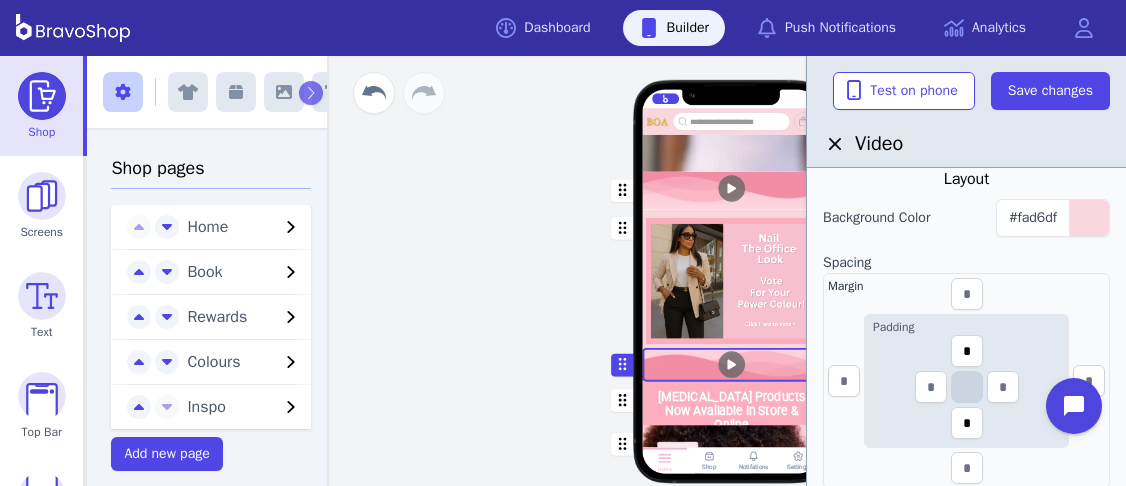 scroll, scrollTop: 389, scrollLeft: 0, axis: vertical 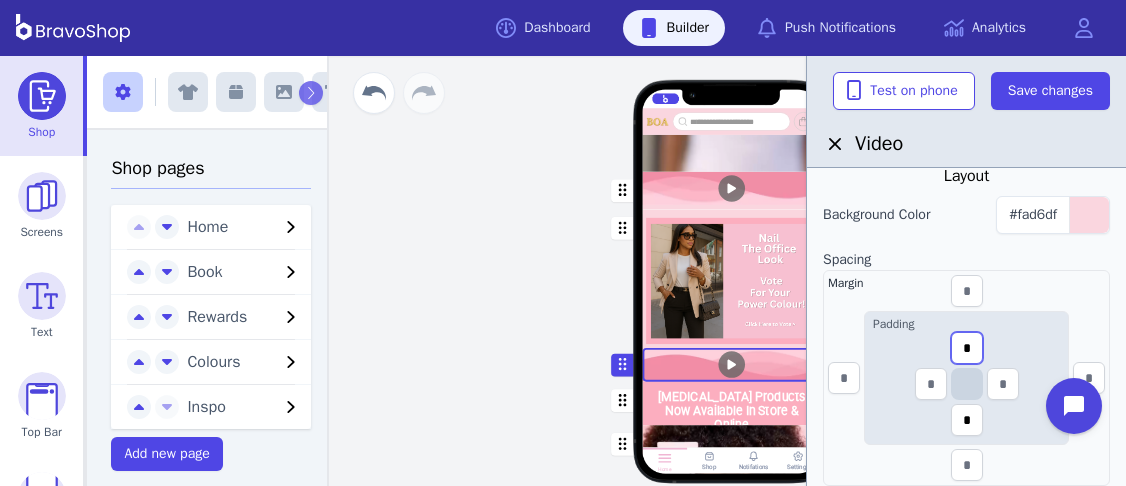 click on "*" at bounding box center (967, 348) 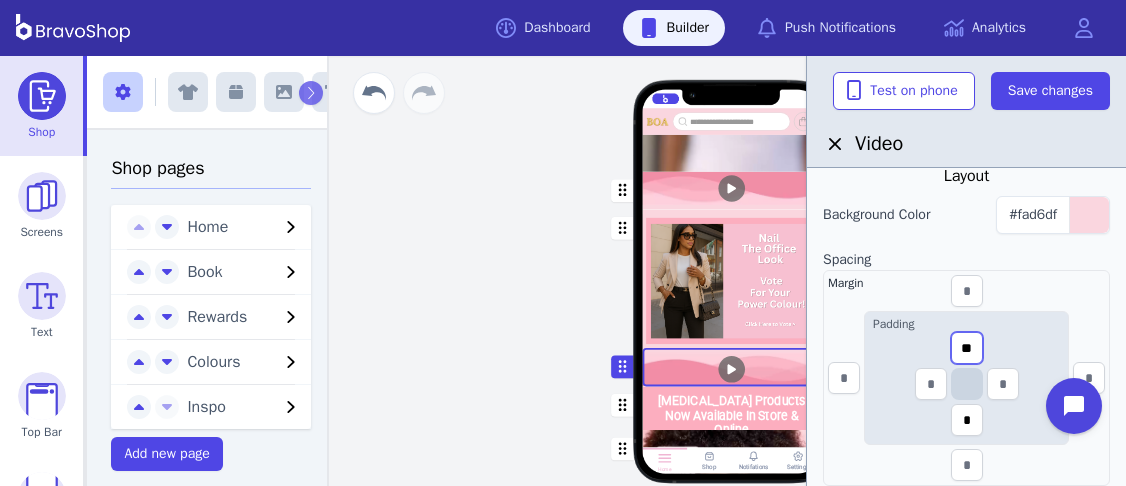 type on "**" 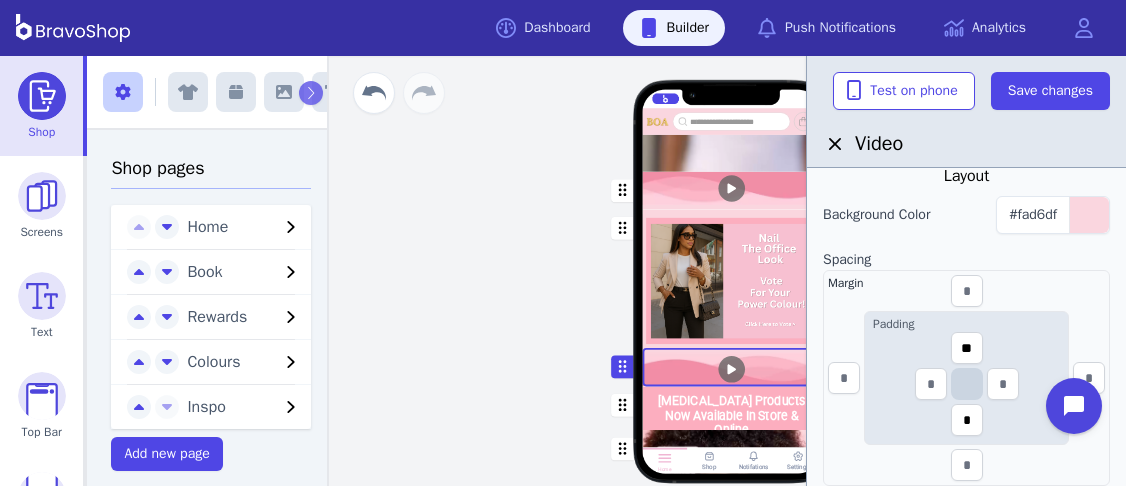 click at bounding box center (732, 278) 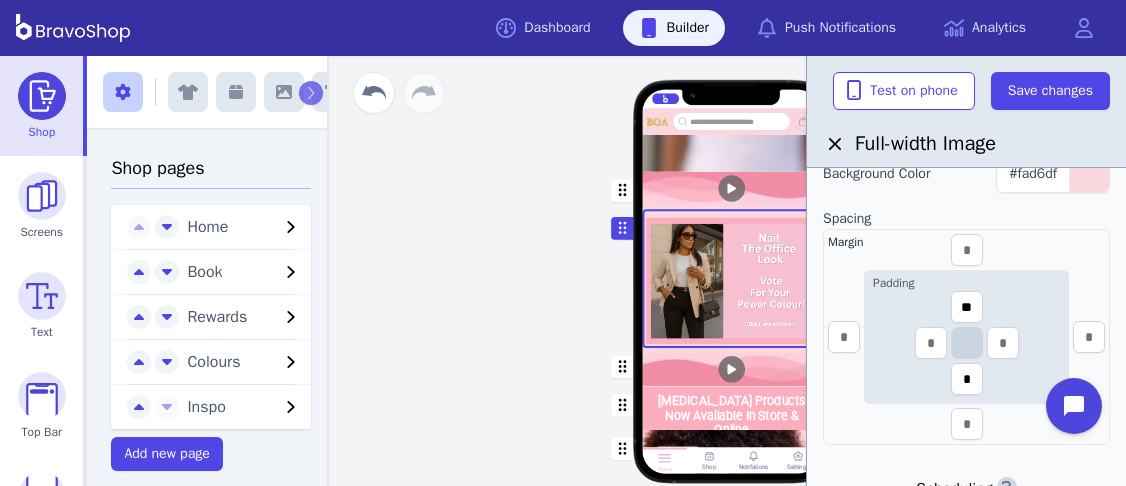 scroll, scrollTop: 418, scrollLeft: 0, axis: vertical 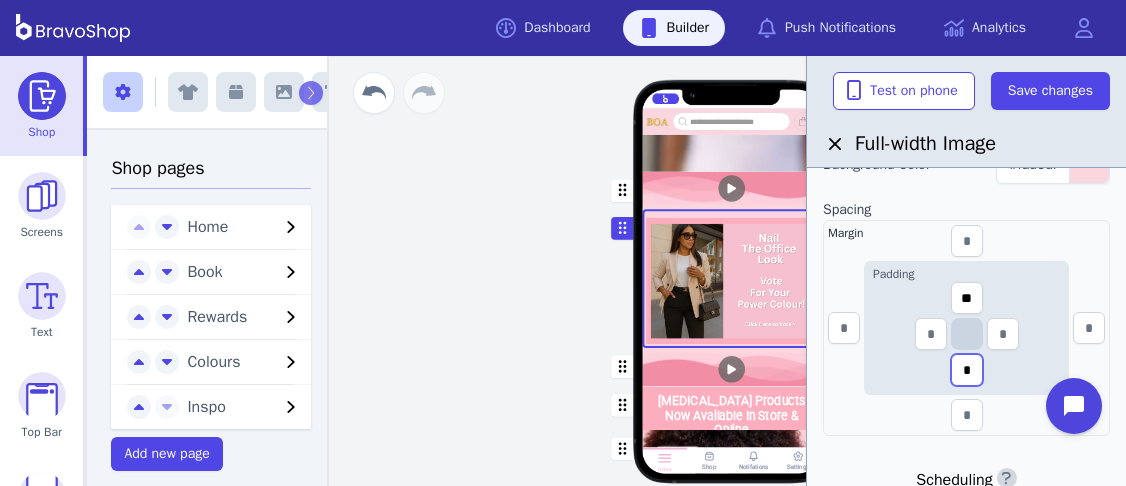 click on "*" at bounding box center [967, 370] 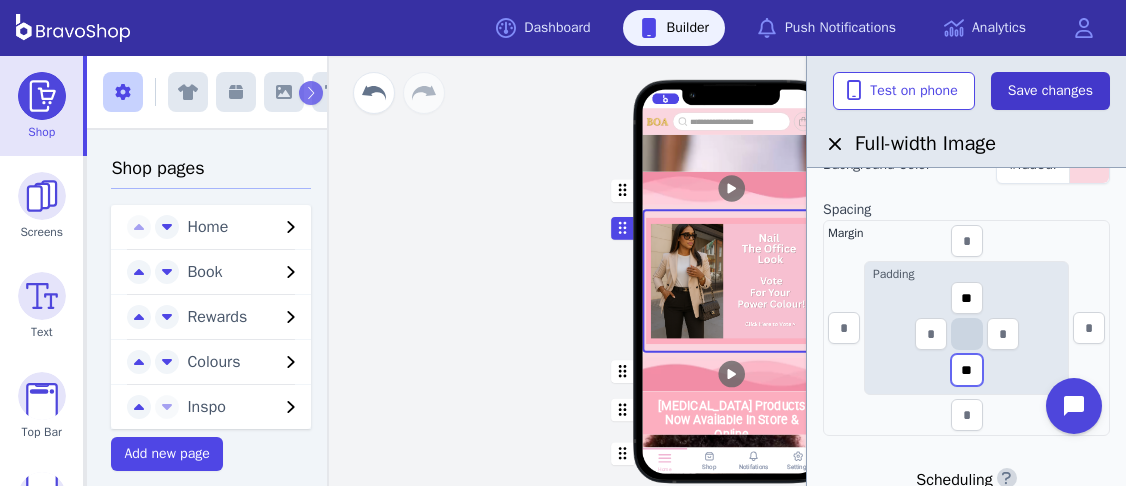 type on "**" 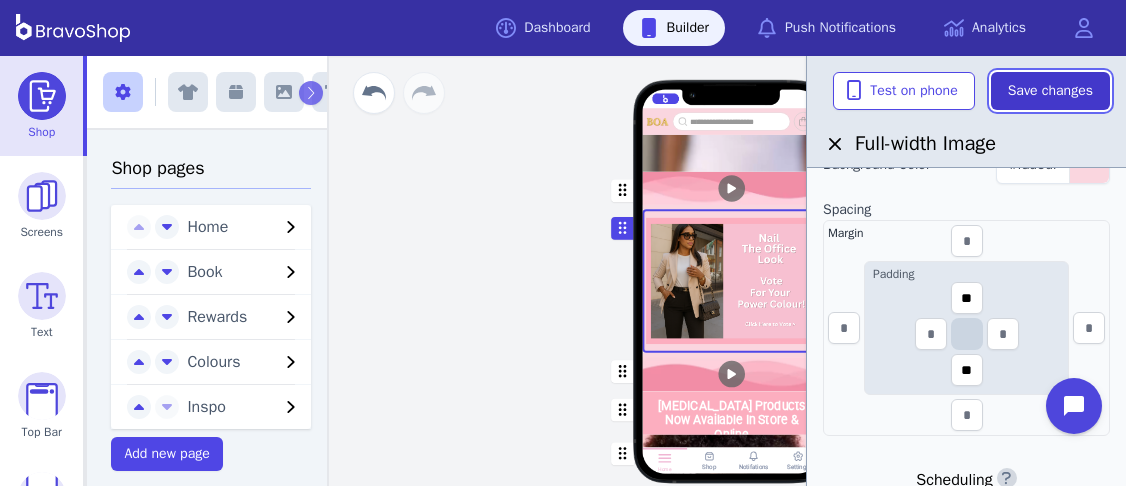 click on "Save changes" at bounding box center (1050, 91) 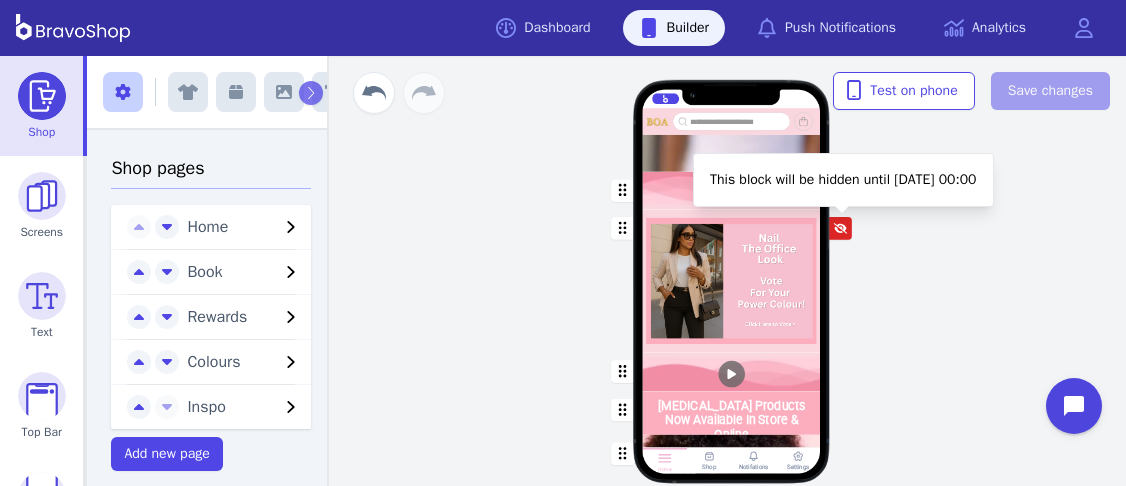 click 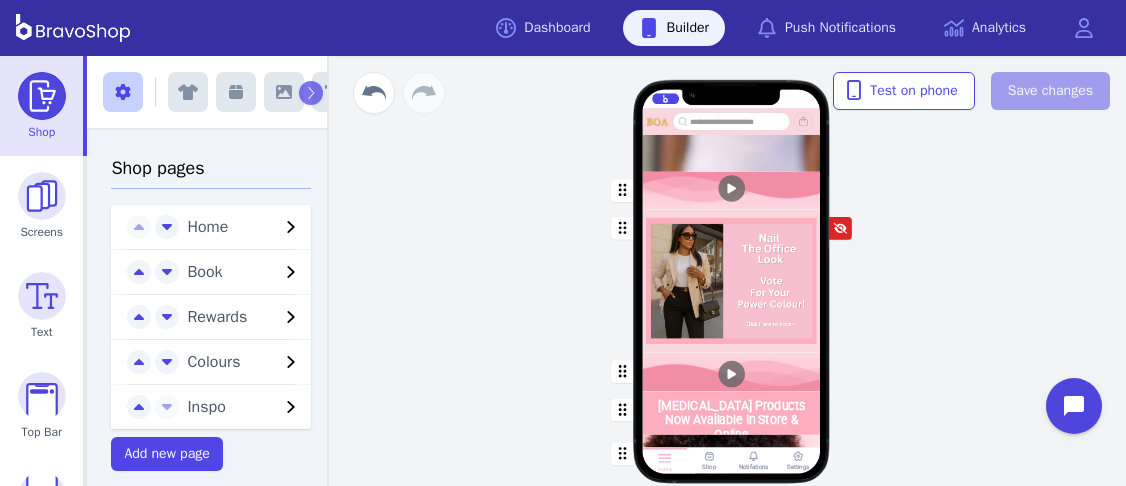 click 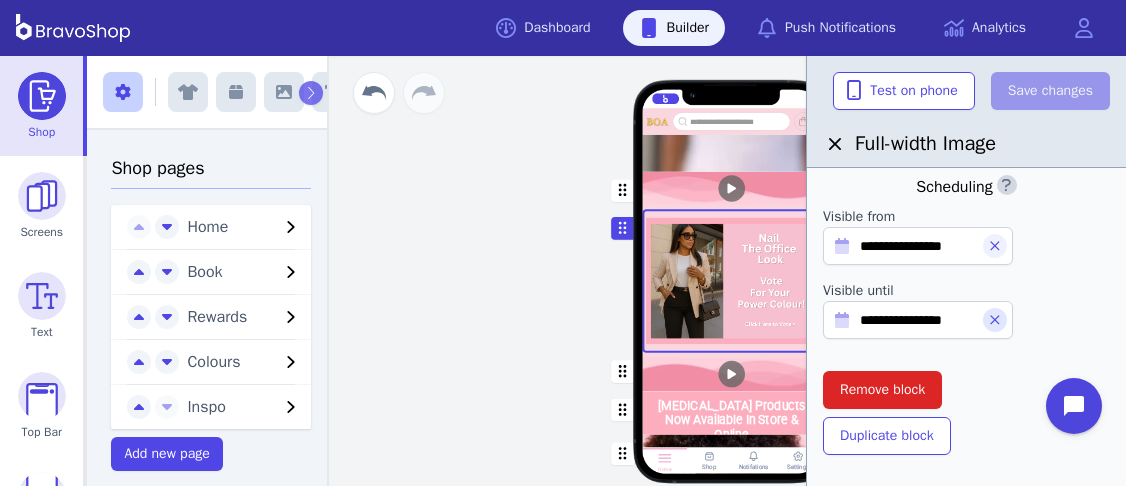 scroll, scrollTop: 706, scrollLeft: 0, axis: vertical 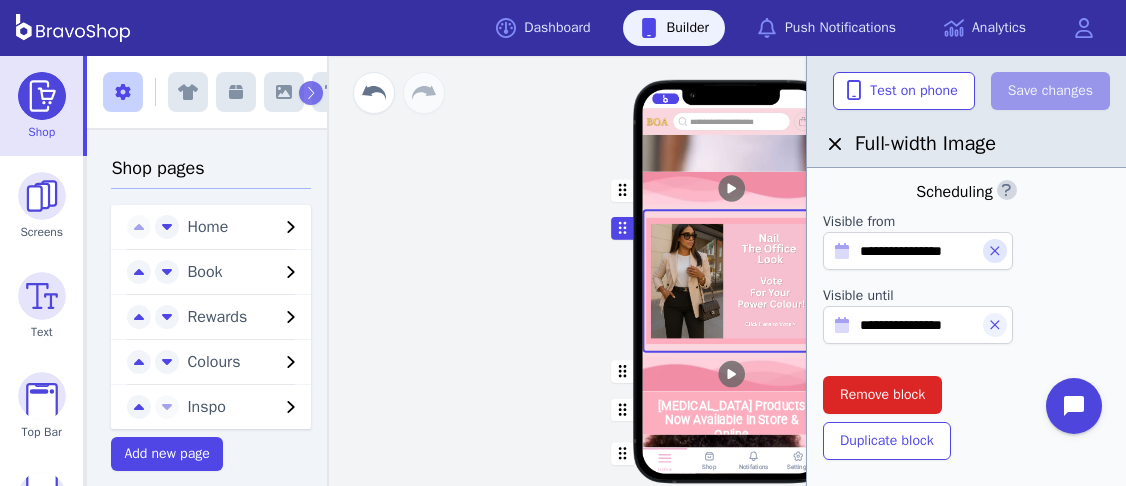 click at bounding box center (995, 251) 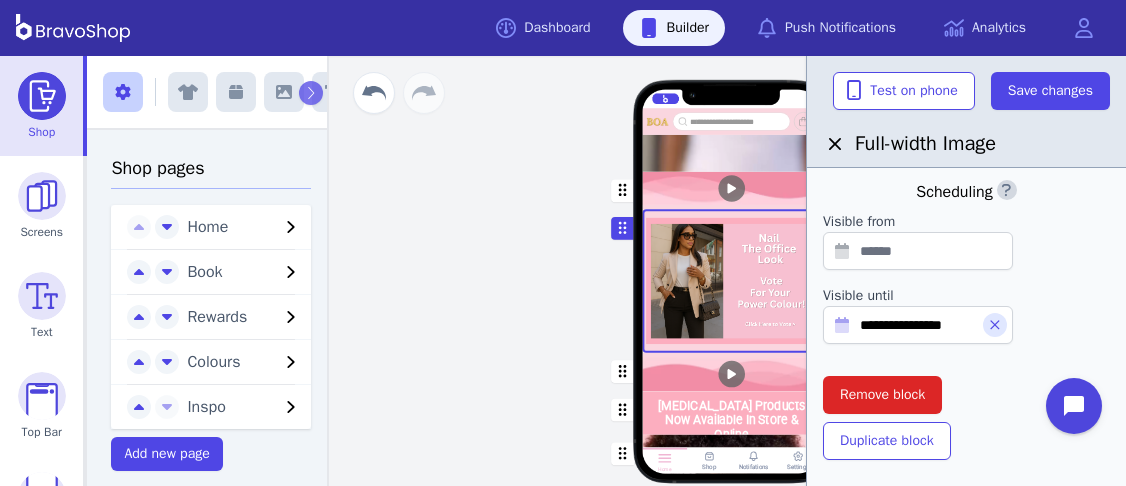 click at bounding box center [995, 325] 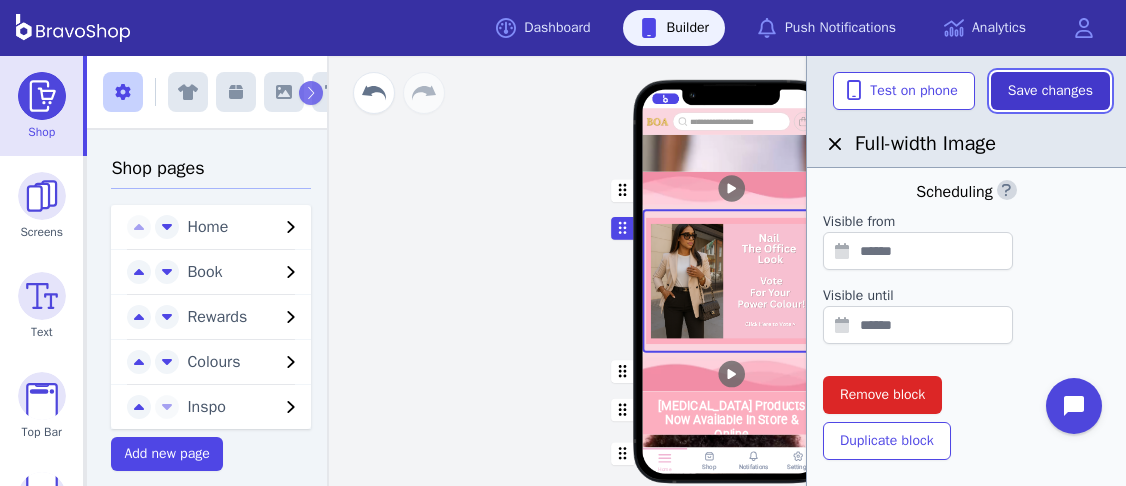 click on "Save changes" at bounding box center [1050, 91] 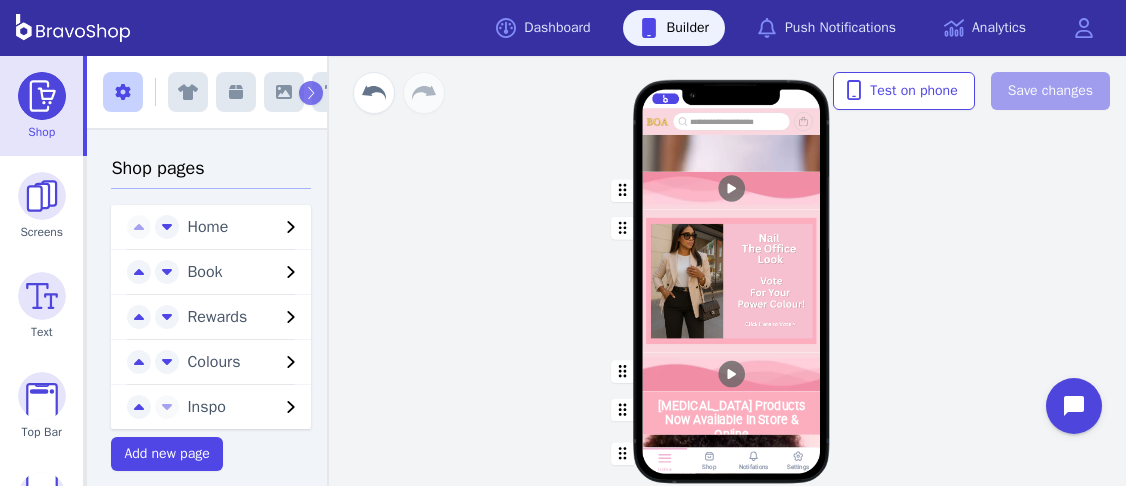 click at bounding box center (732, 280) 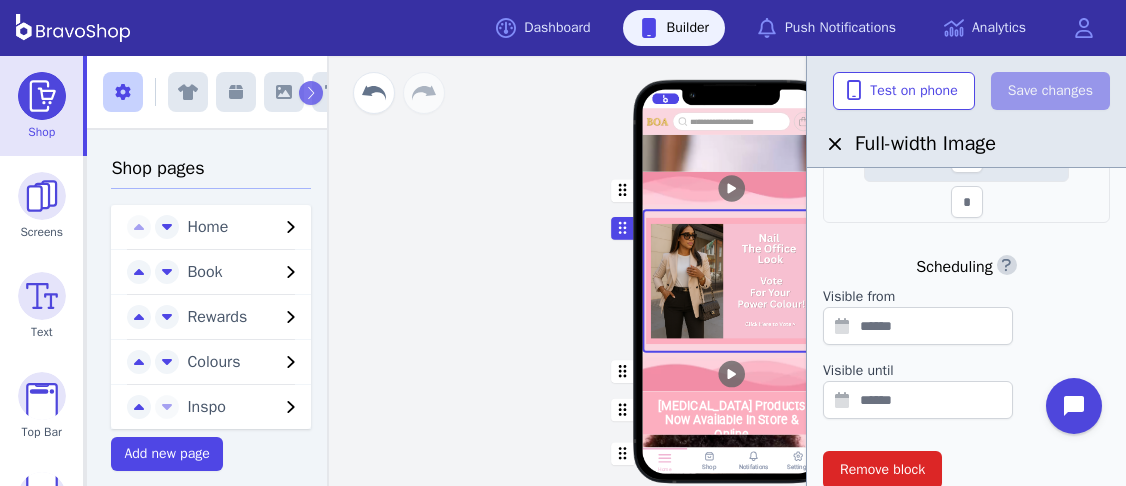scroll, scrollTop: 637, scrollLeft: 0, axis: vertical 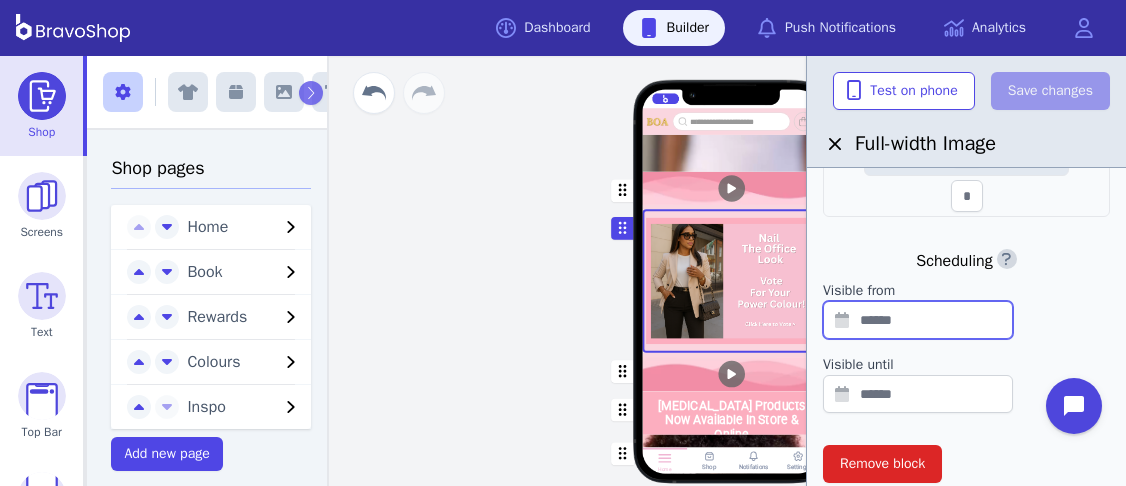 click at bounding box center (918, 320) 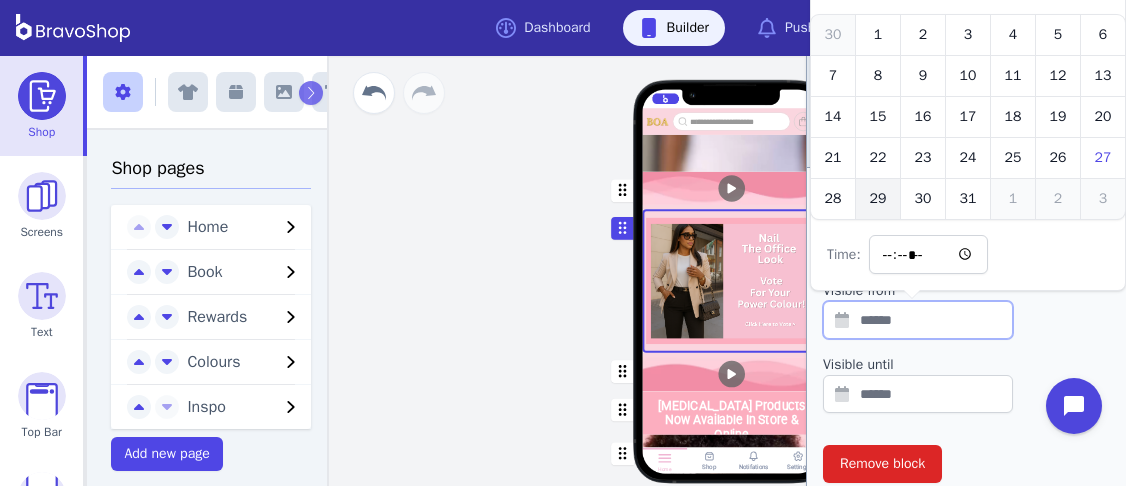 click on "29" at bounding box center (878, 199) 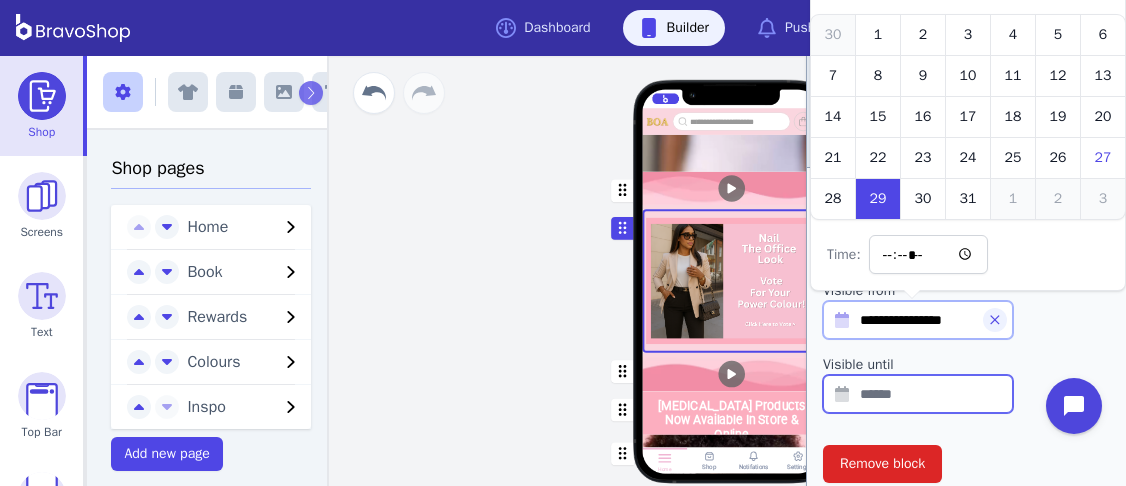 click at bounding box center (918, 394) 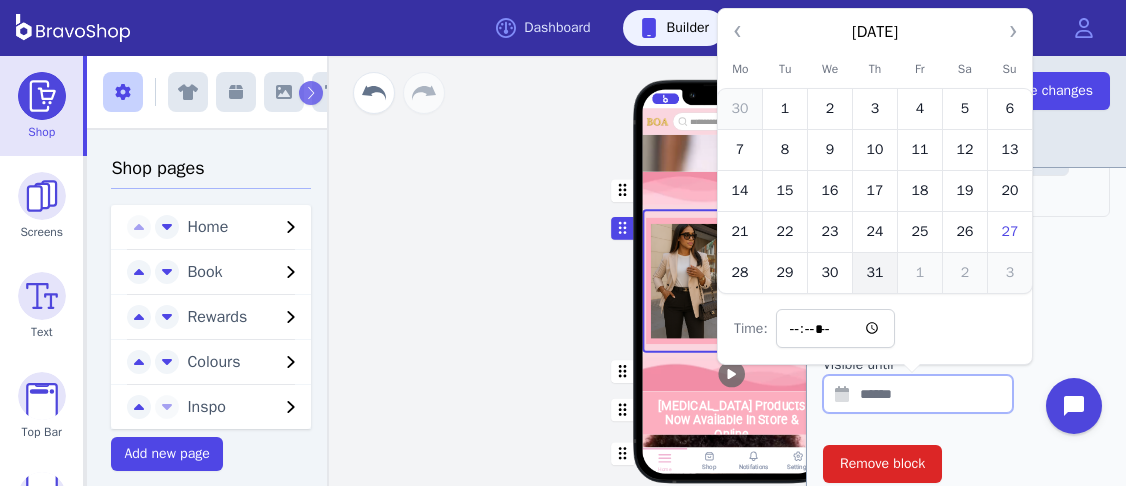 click on "31" at bounding box center (875, 273) 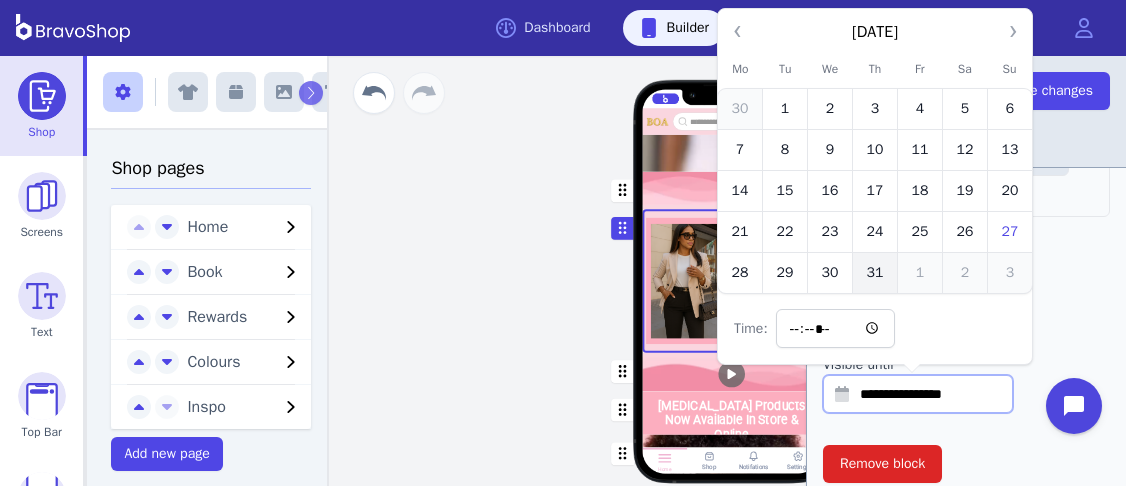 type on "*****" 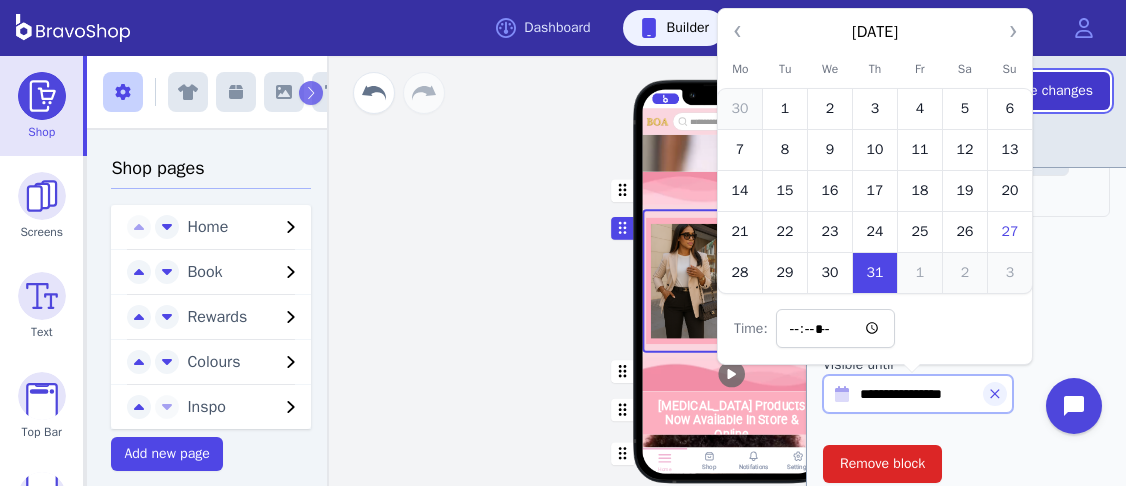 click on "Save changes" at bounding box center [1050, 91] 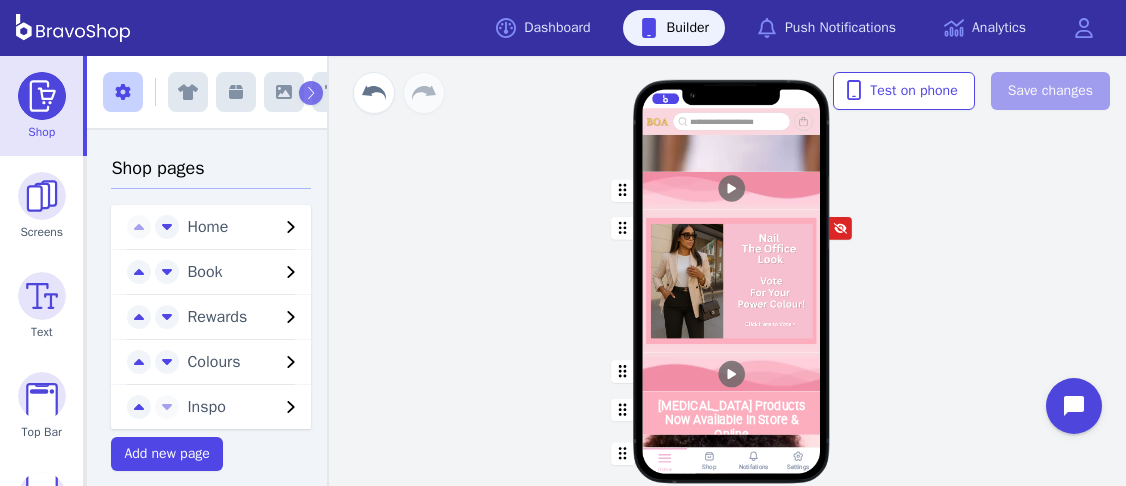 click at bounding box center [732, 371] 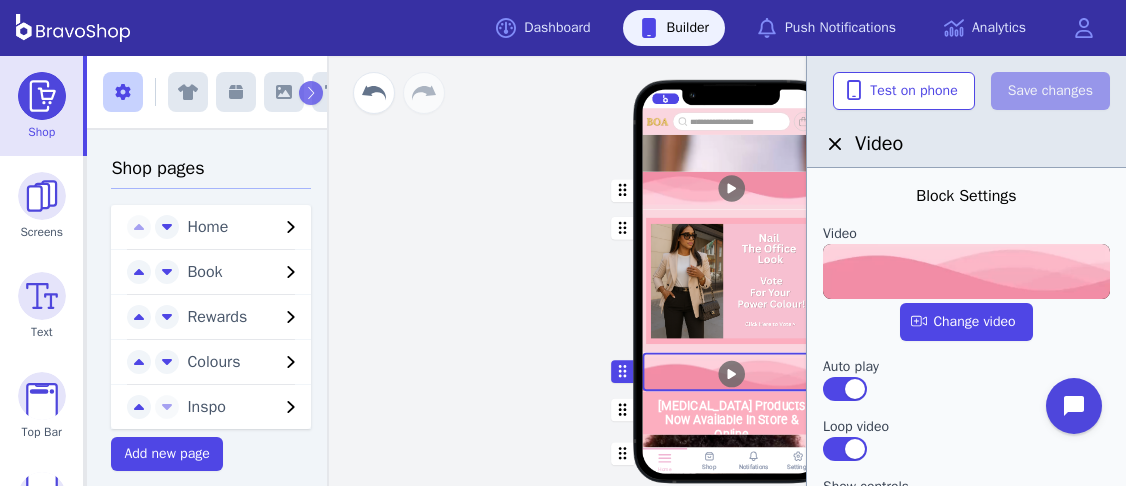 scroll, scrollTop: 789, scrollLeft: 0, axis: vertical 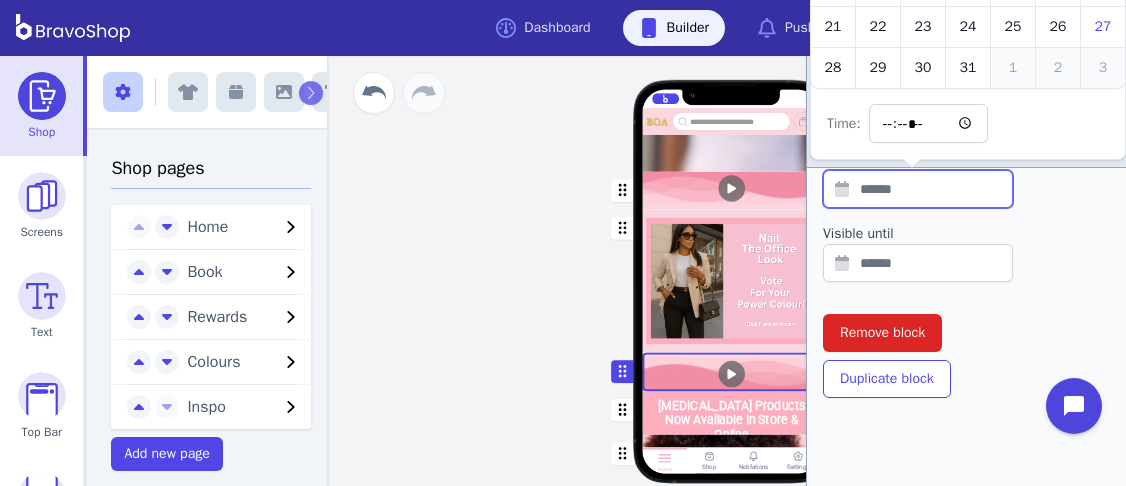 click at bounding box center (918, 189) 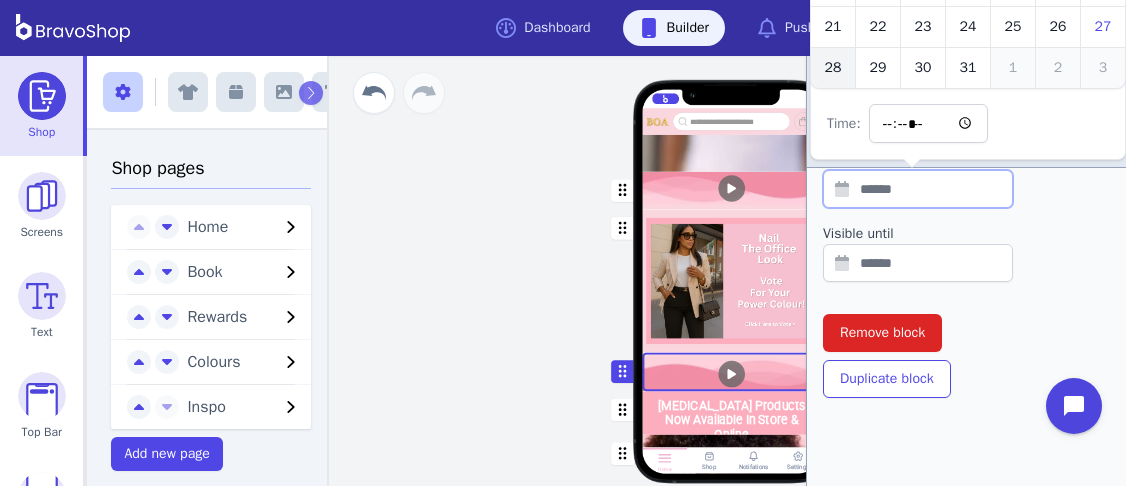 click on "28" at bounding box center [833, 68] 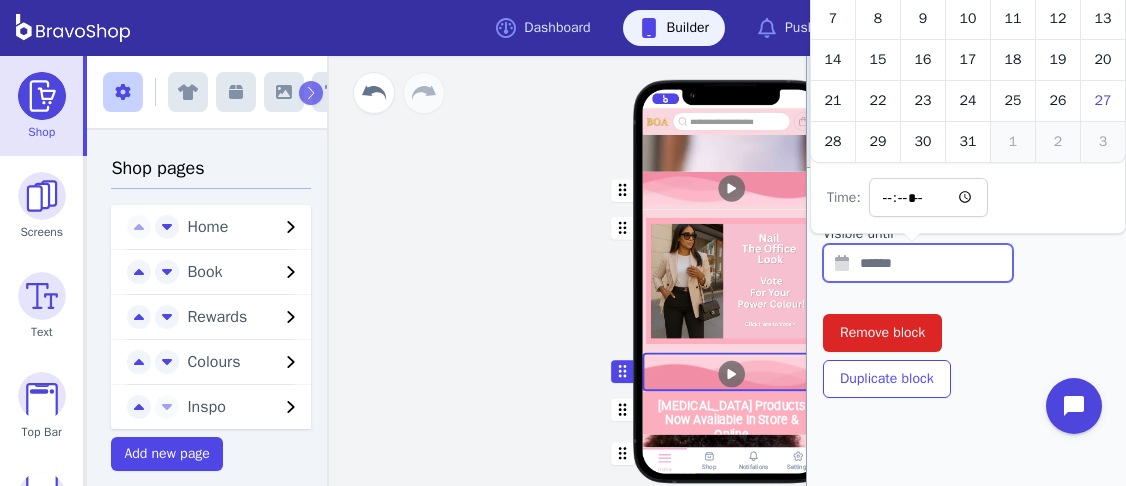 click at bounding box center (918, 263) 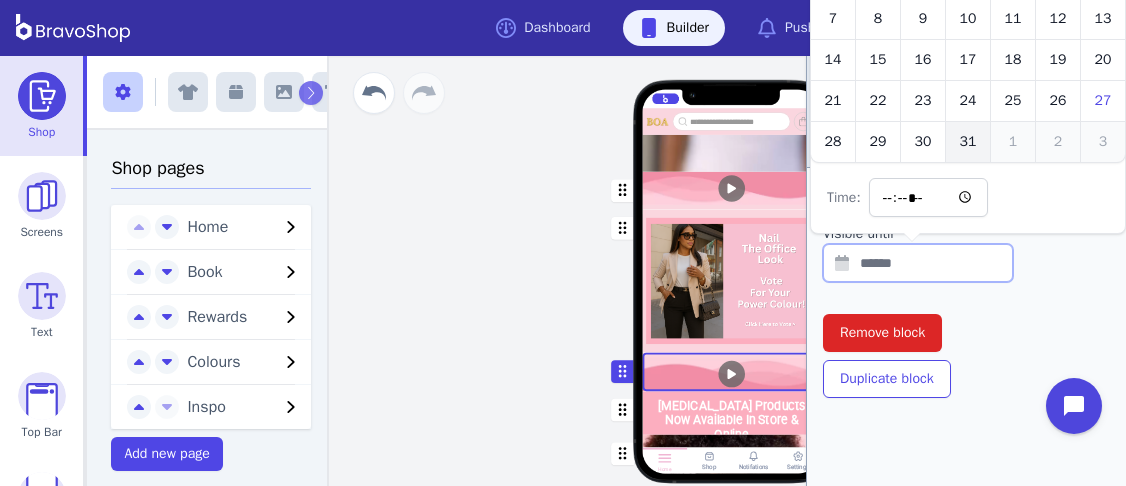 click on "31" at bounding box center (968, 142) 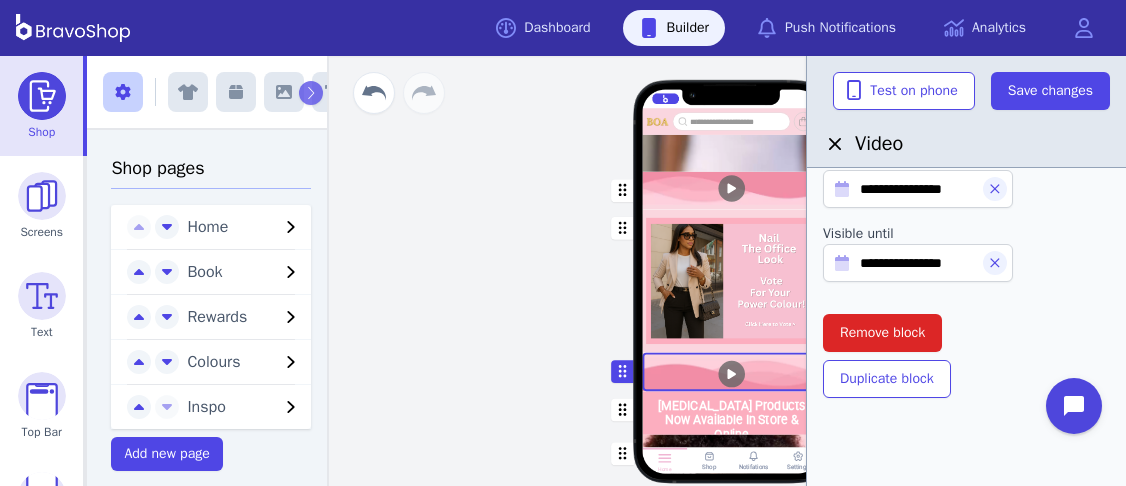 click on "**********" at bounding box center (966, -40) 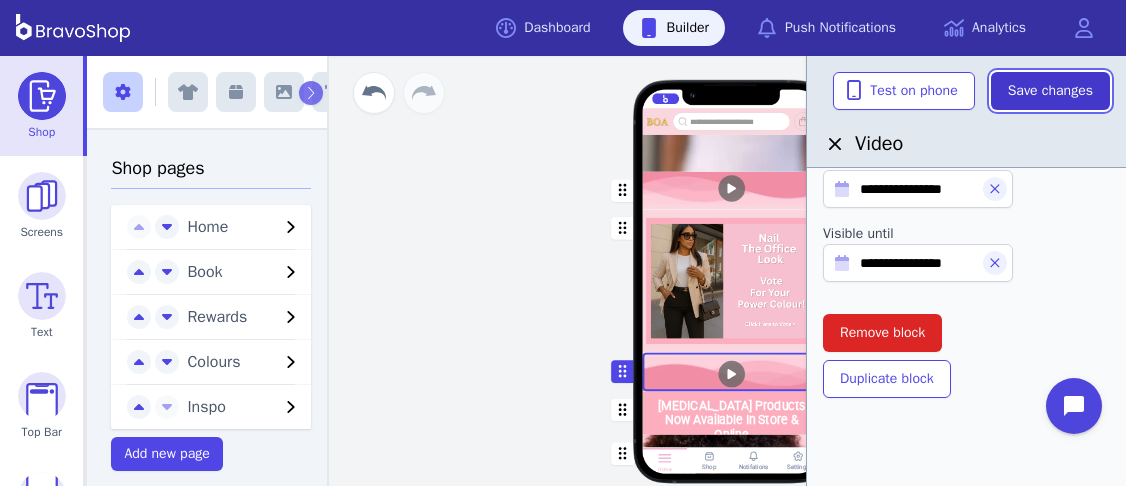 click on "Save changes" at bounding box center (1050, 91) 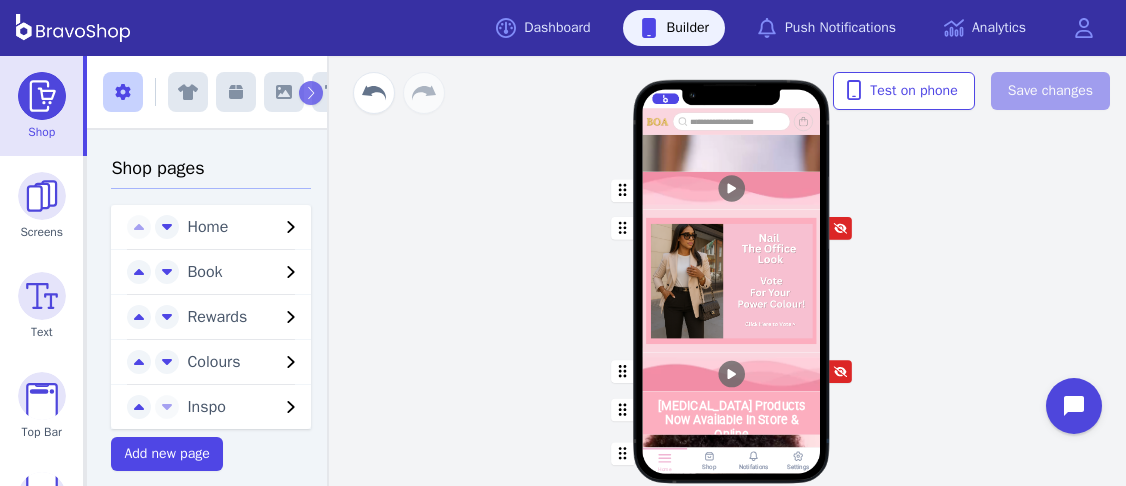 click on "Home Book Rewards Colours Inspo Skin Care Products Now Available In Store & Online Shop Now Choose Your Colour,                   Your Style & Your Vibe Drag a block here to get started Home Shop Notifations Settings" at bounding box center (731, 271) 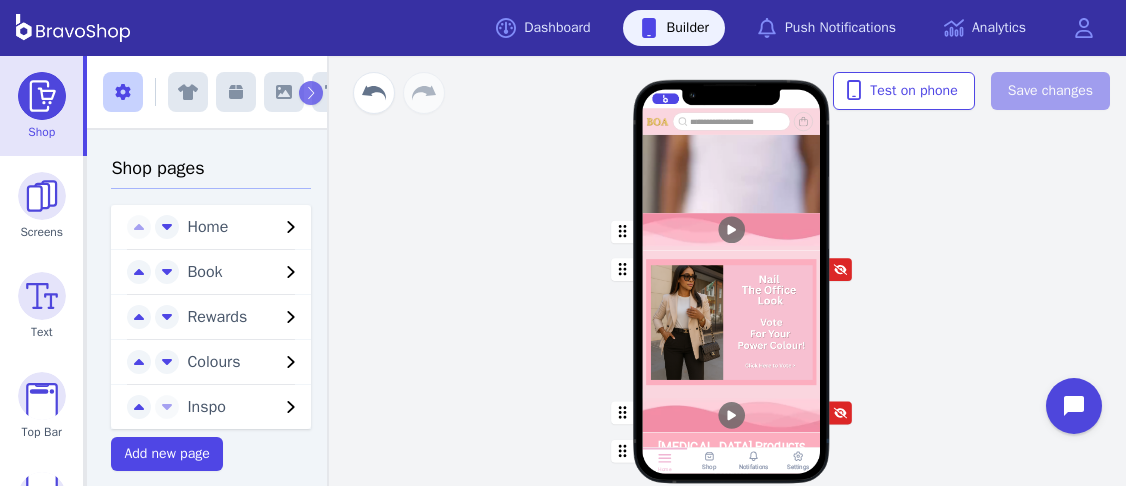 scroll, scrollTop: 664, scrollLeft: 0, axis: vertical 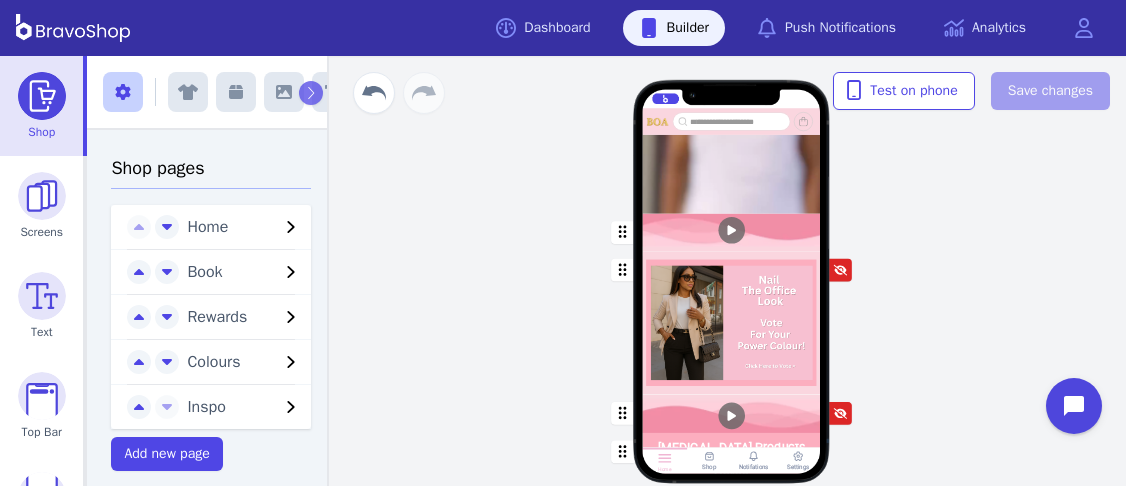 click at bounding box center [732, 232] 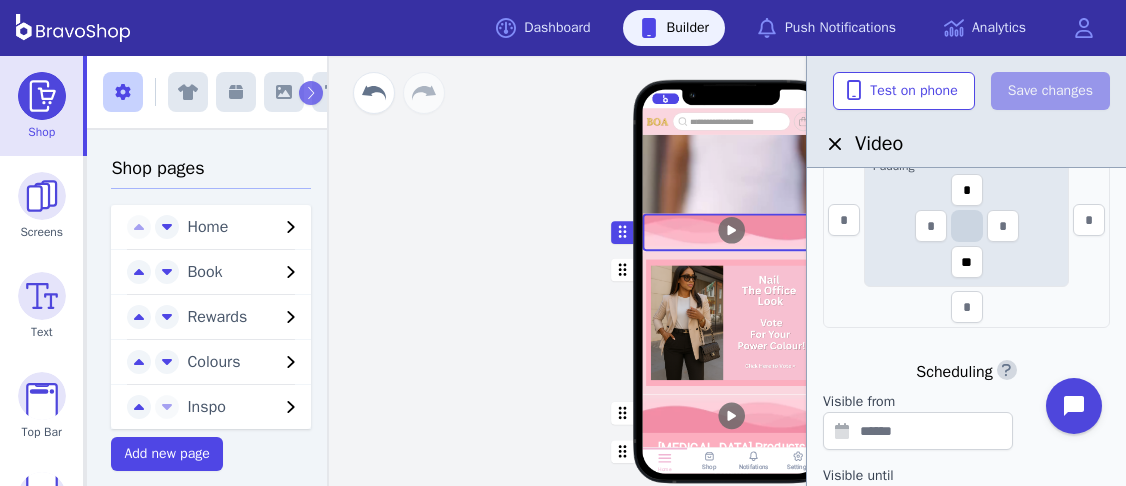 scroll, scrollTop: 788, scrollLeft: 0, axis: vertical 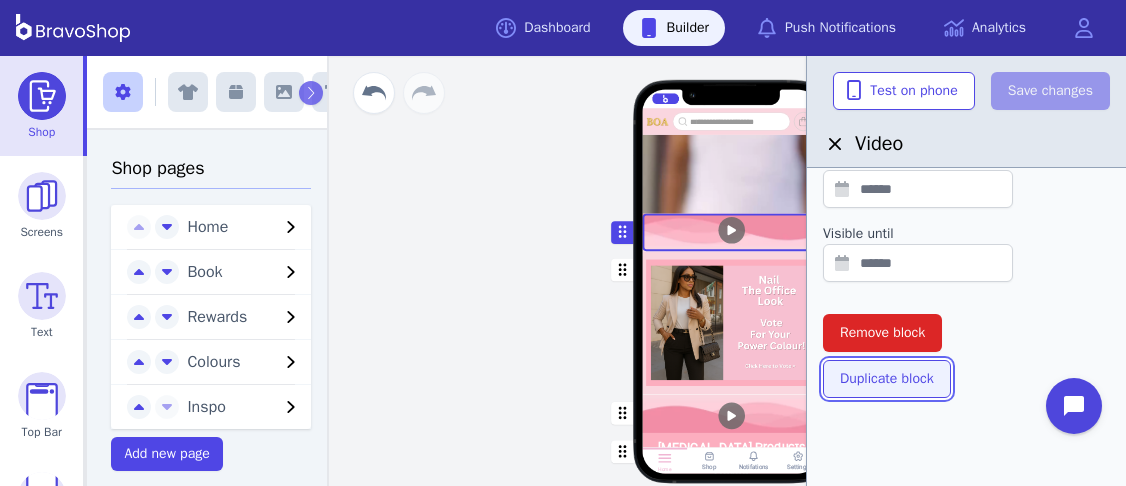 click on "Duplicate block" at bounding box center (887, 379) 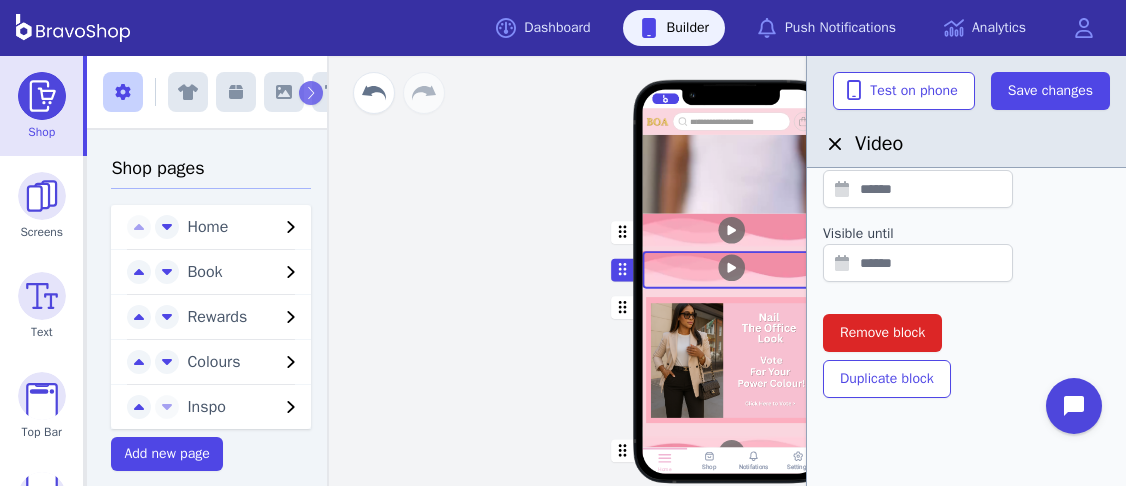 drag, startPoint x: 765, startPoint y: 258, endPoint x: 695, endPoint y: 252, distance: 70.256676 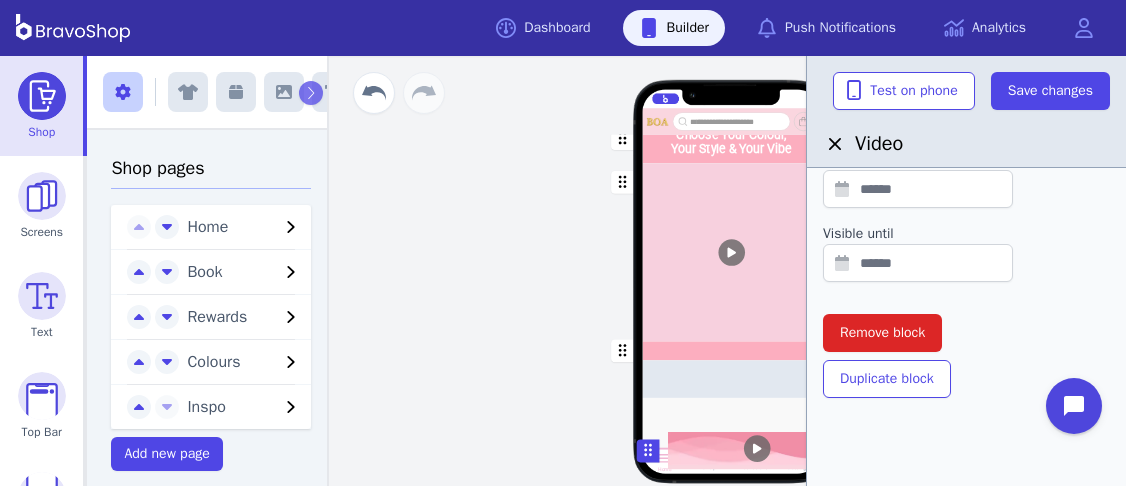scroll, scrollTop: 2079, scrollLeft: 0, axis: vertical 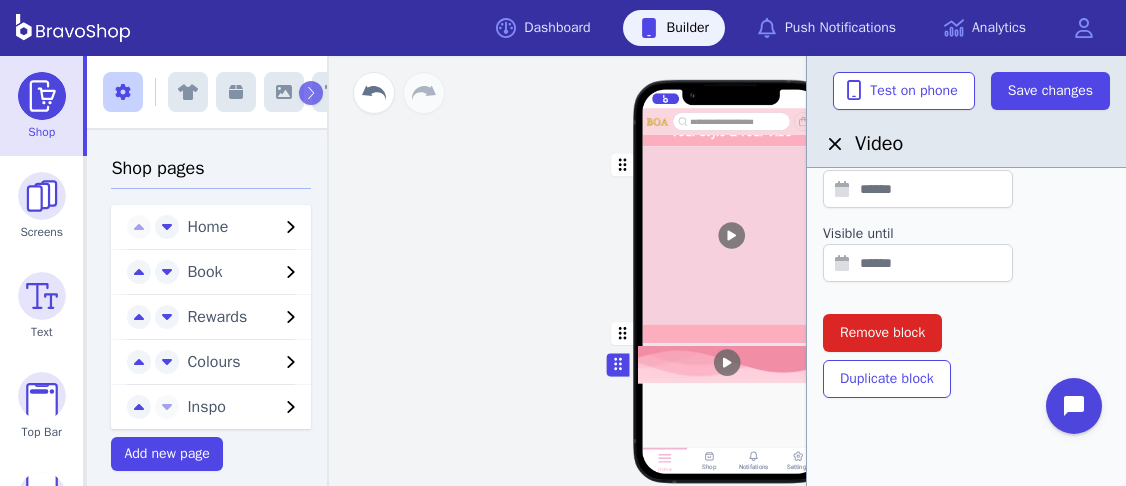 drag, startPoint x: 622, startPoint y: 269, endPoint x: 617, endPoint y: 364, distance: 95.131485 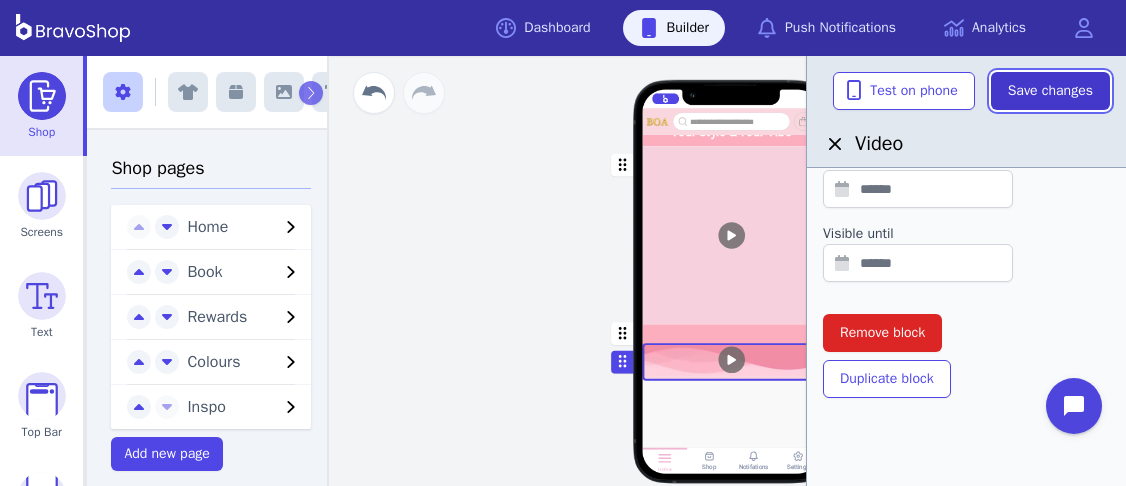 click on "Save changes" at bounding box center (1050, 91) 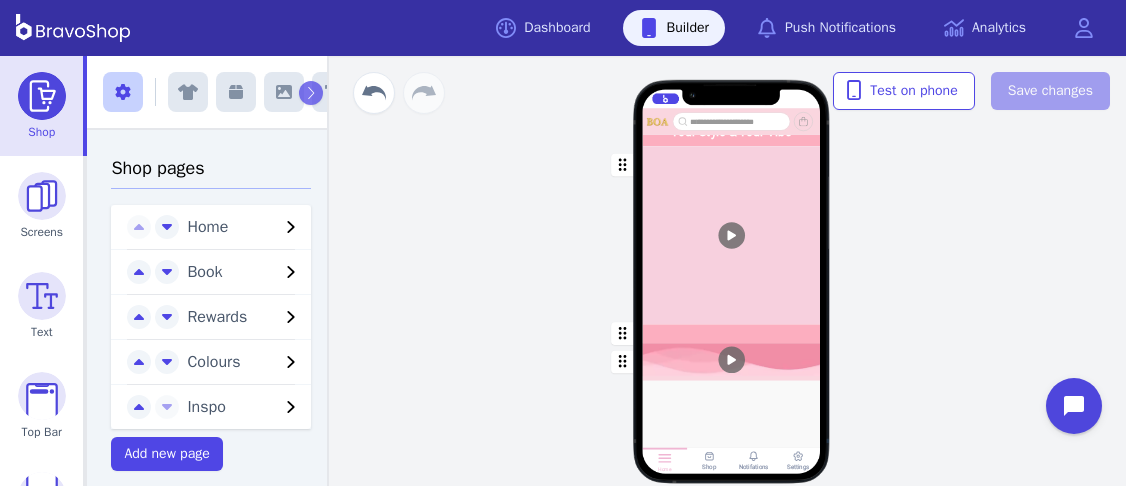 click on "Home Book Rewards Colours Inspo Skin Care Products Now Available In Store & Online Shop Now Choose Your Colour,                   Your Style & Your Vibe Drag a block here to get started Home Shop Notifations Settings" at bounding box center (731, 271) 